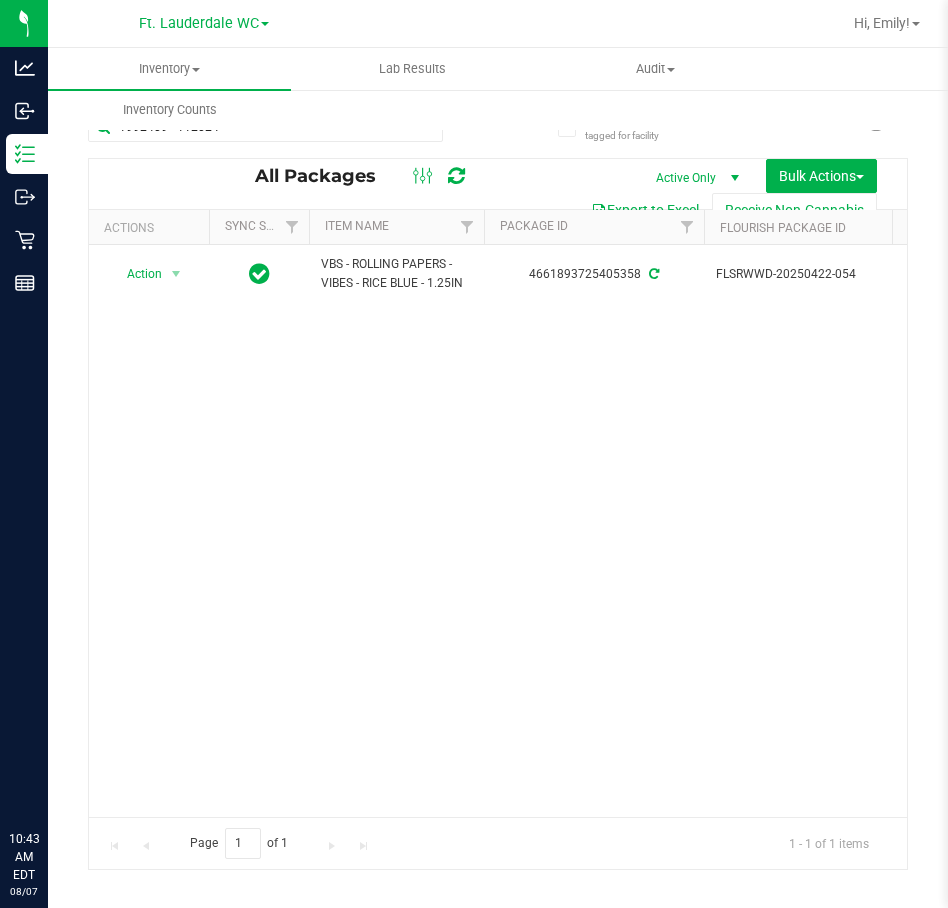 scroll, scrollTop: 0, scrollLeft: 0, axis: both 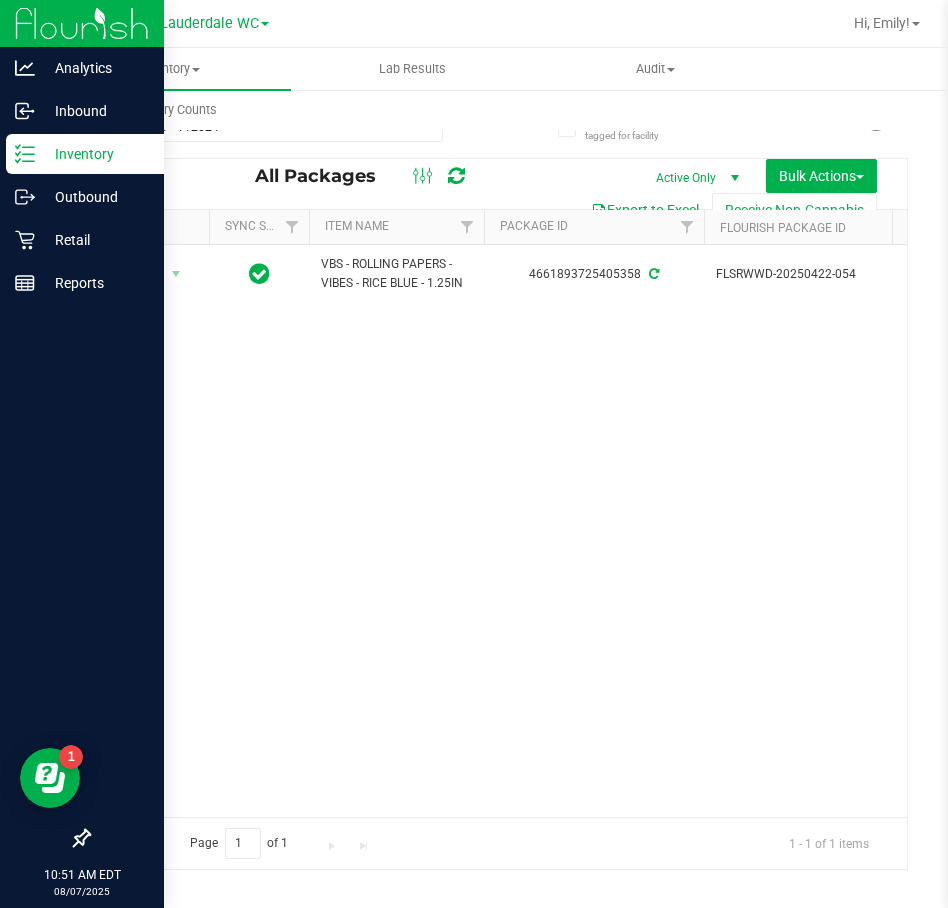 type on "1992409 - 112024" 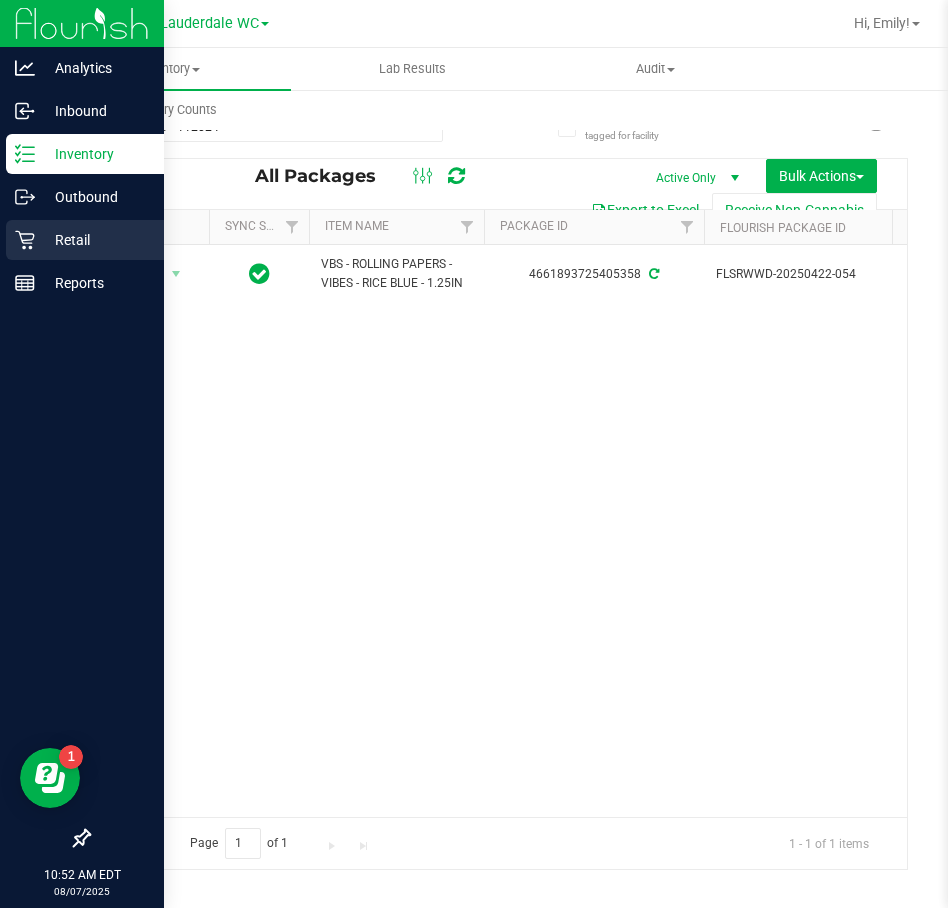 click on "Retail" at bounding box center (85, 240) 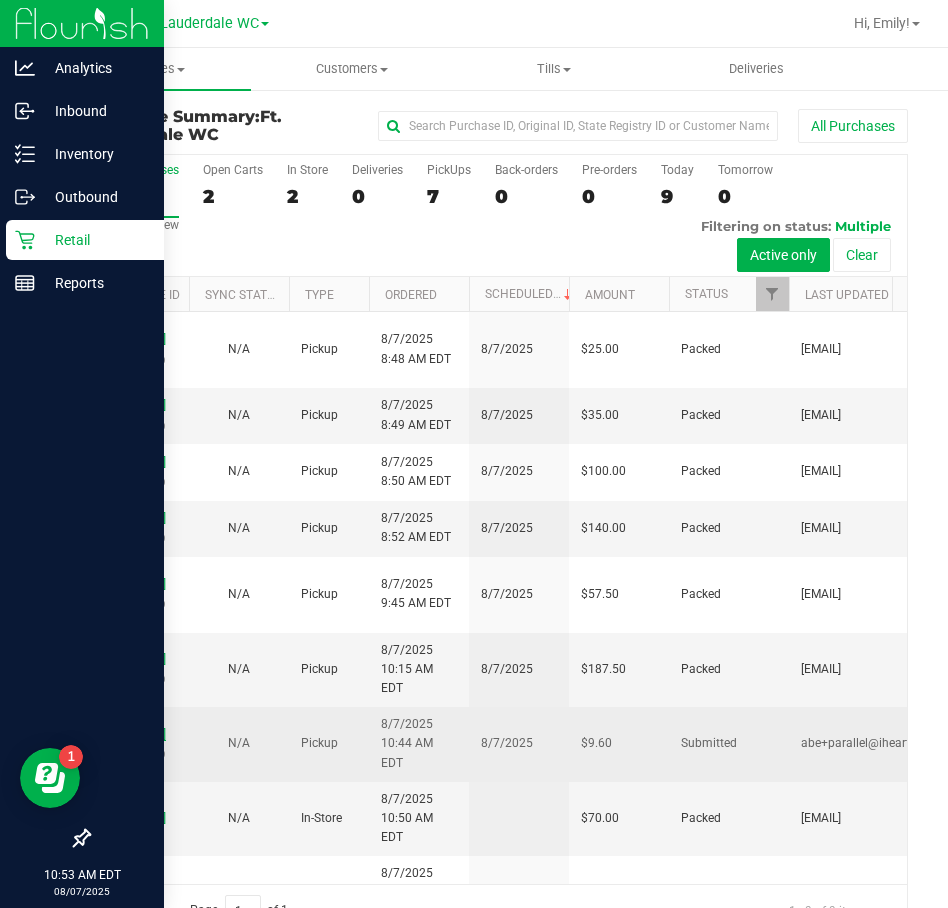 click on "[NUMBER]" at bounding box center (139, 734) 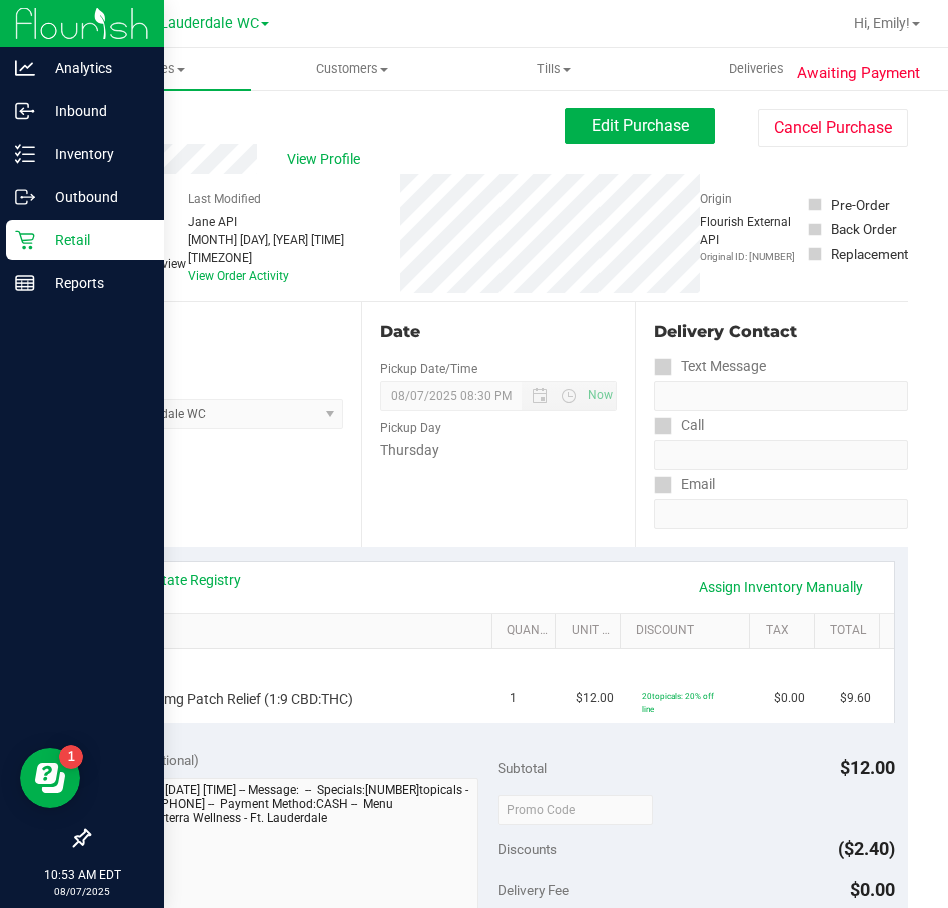 click on "Retail" at bounding box center [95, 240] 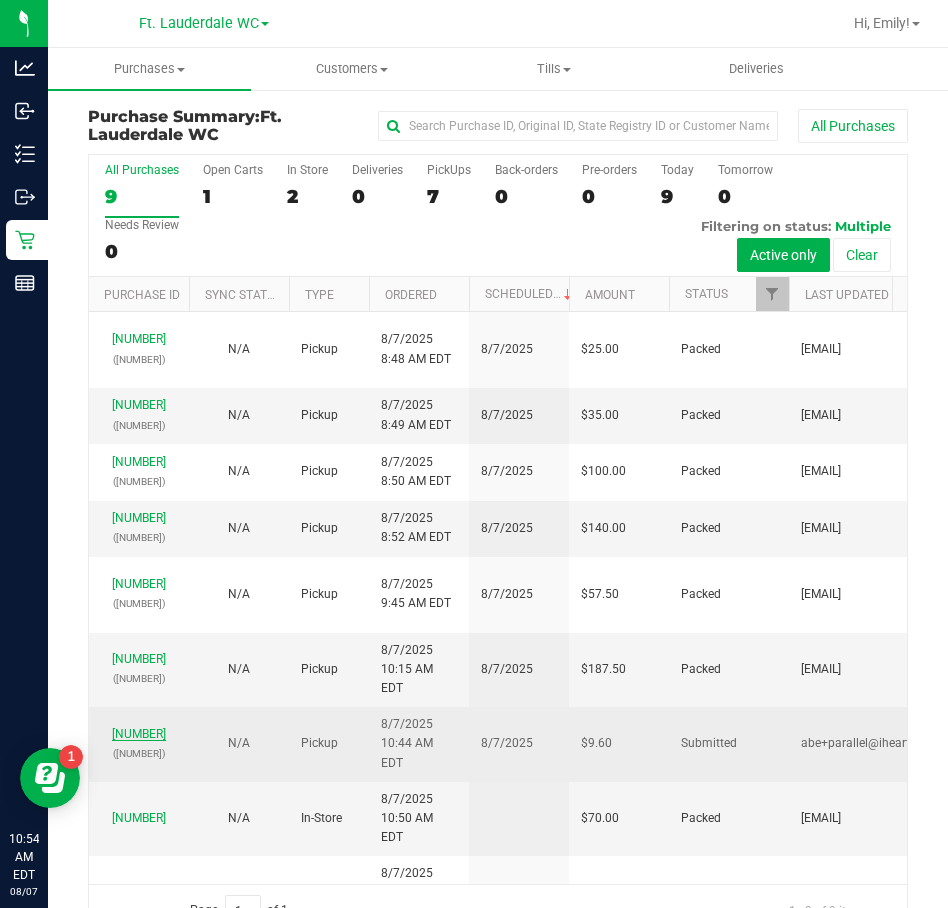 click on "[NUMBER]" at bounding box center [139, 734] 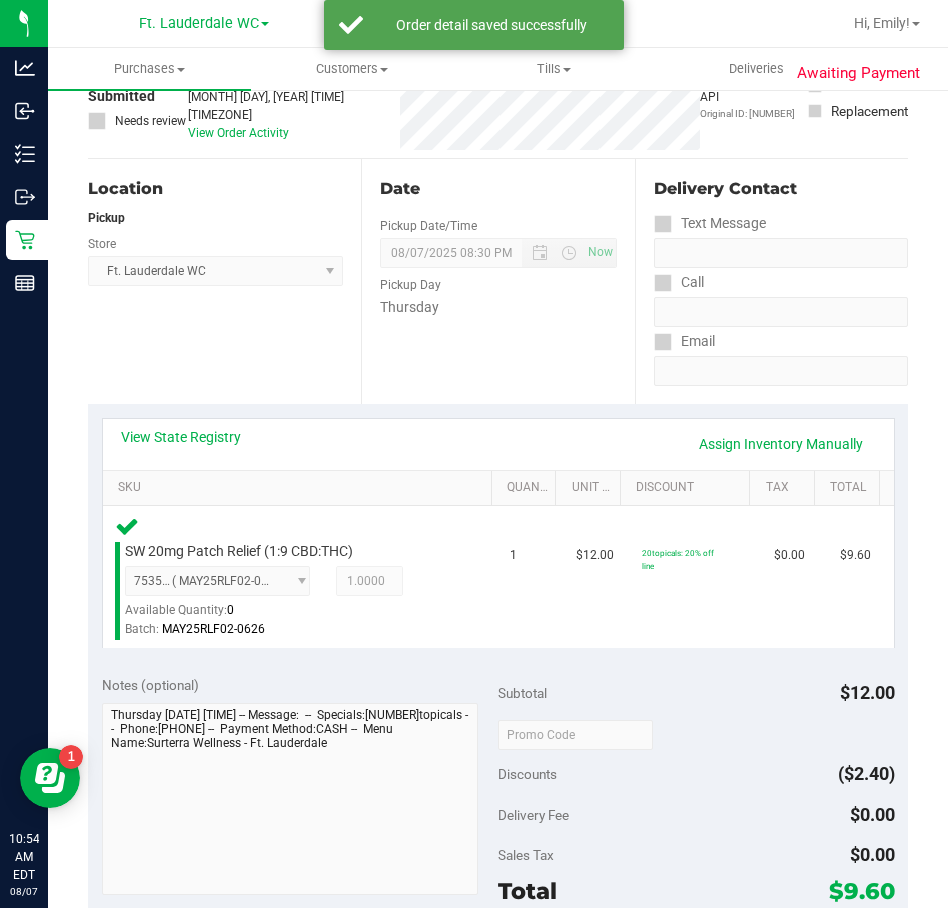 scroll, scrollTop: 400, scrollLeft: 0, axis: vertical 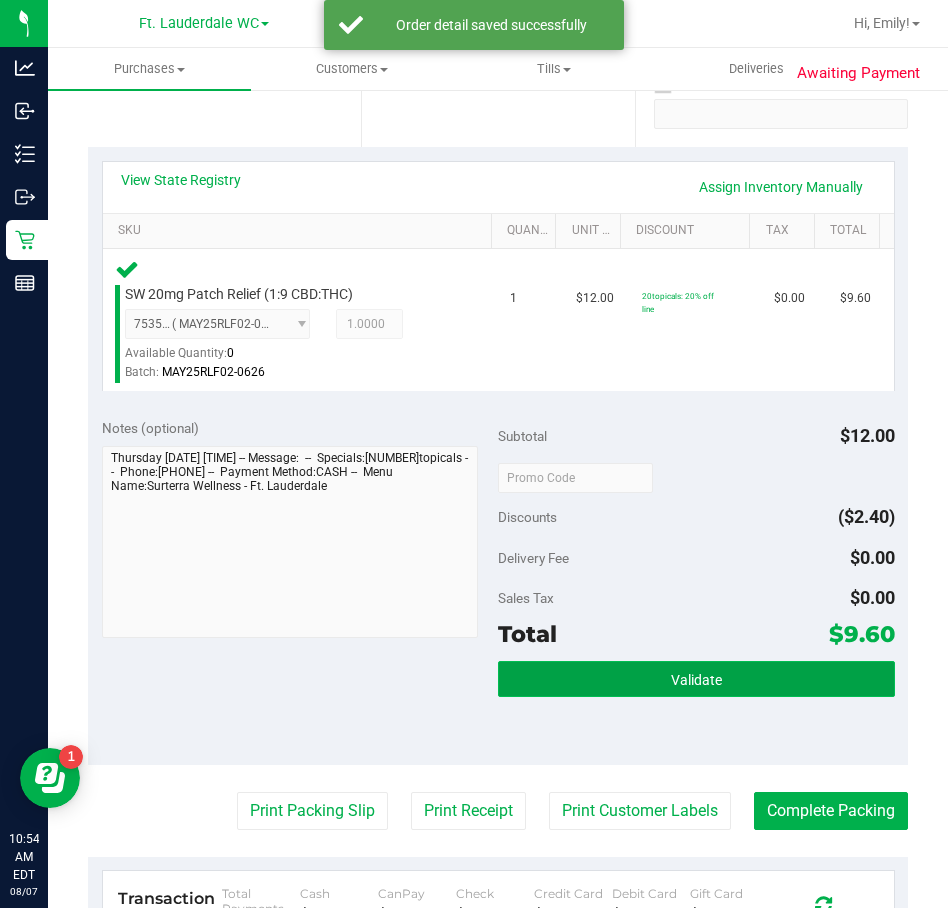click on "Validate" at bounding box center (696, 679) 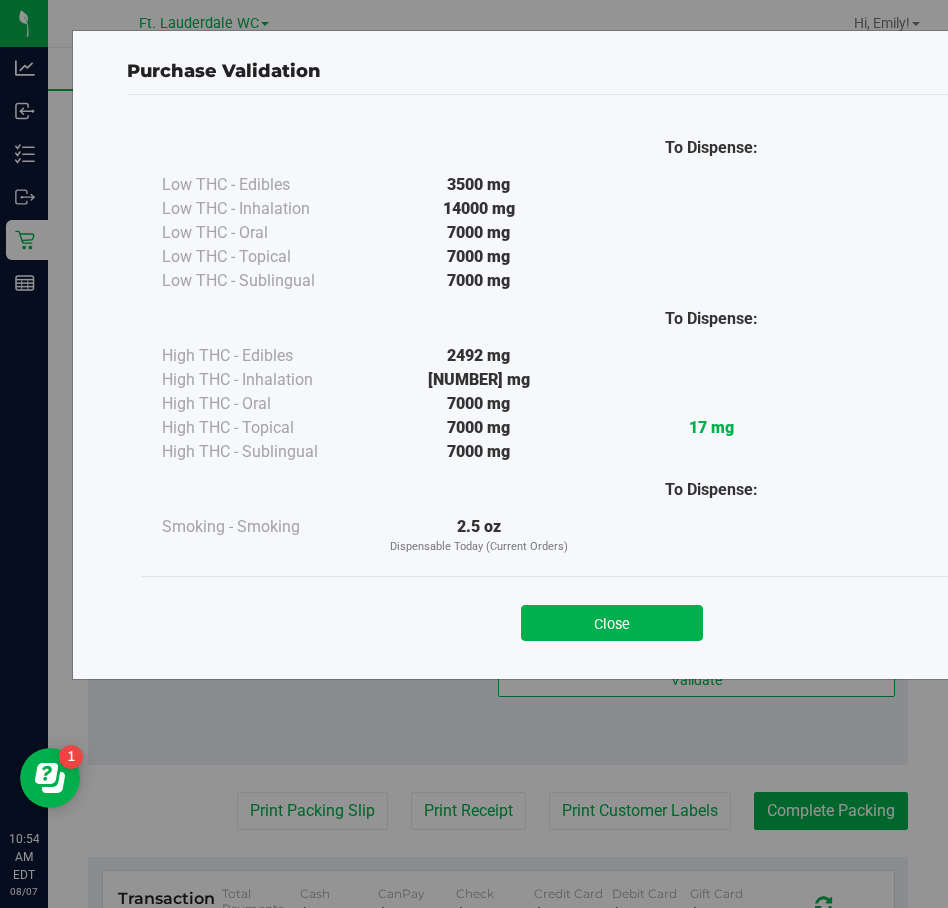 click on "Close" at bounding box center (612, 616) 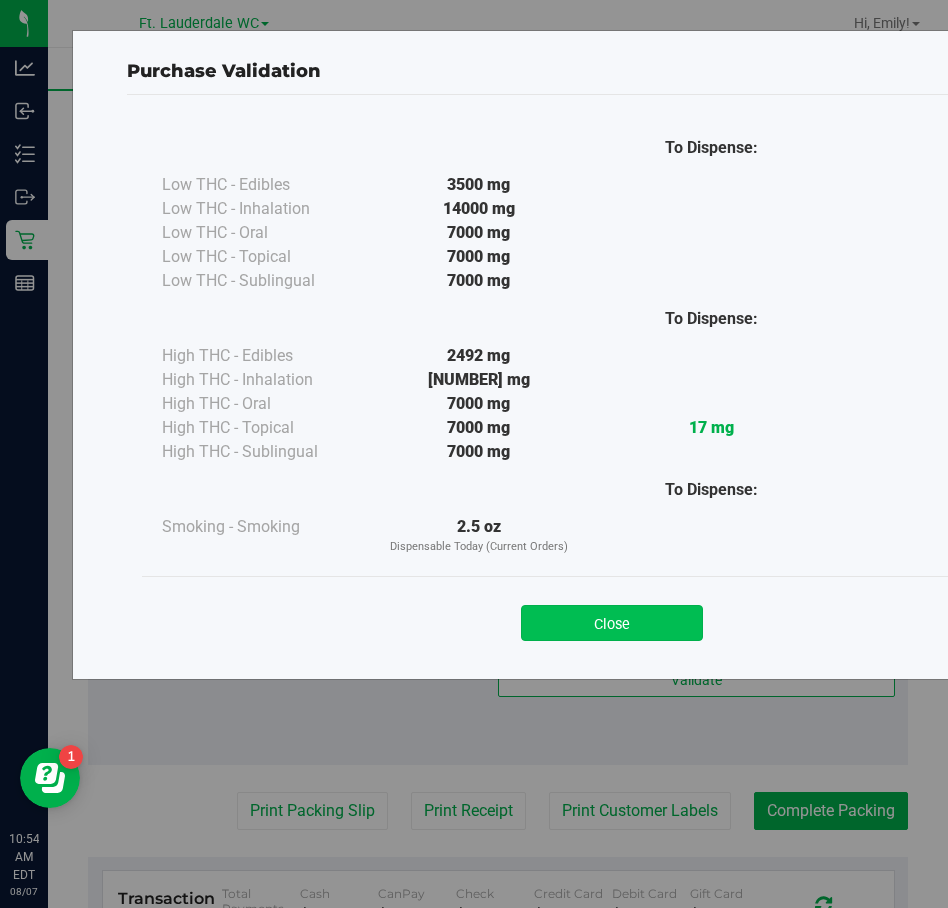 click on "Close" at bounding box center [612, 623] 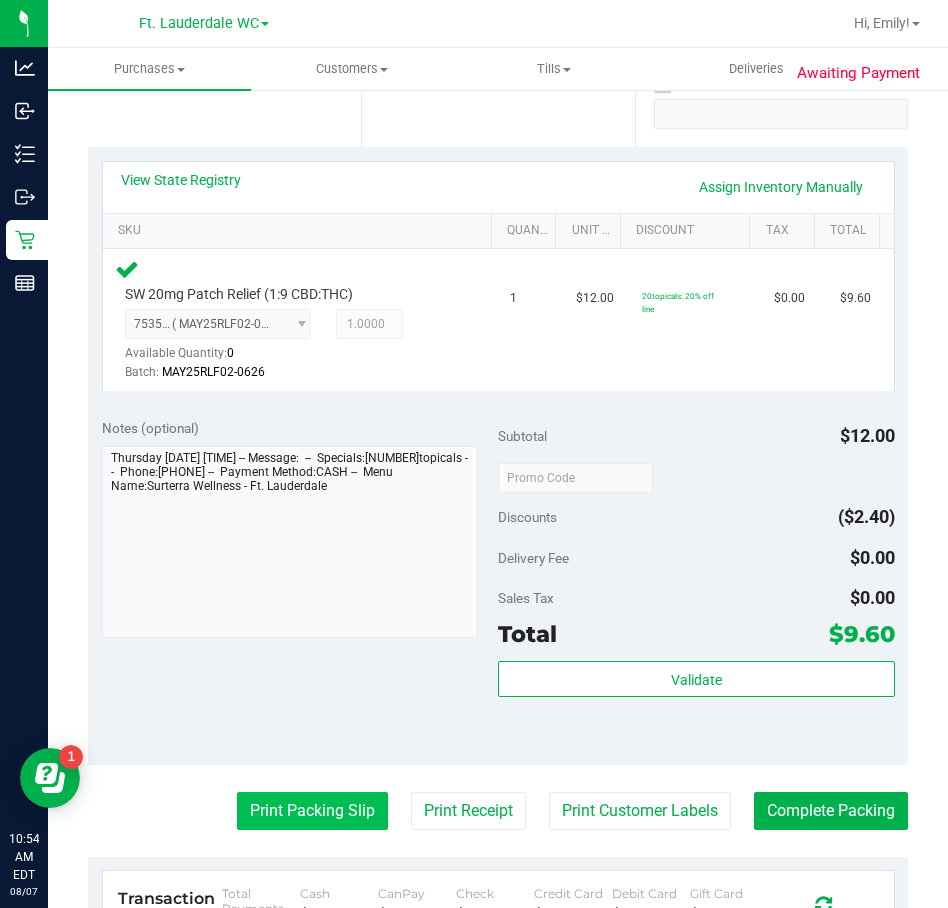 click on "Print Packing Slip" at bounding box center [312, 811] 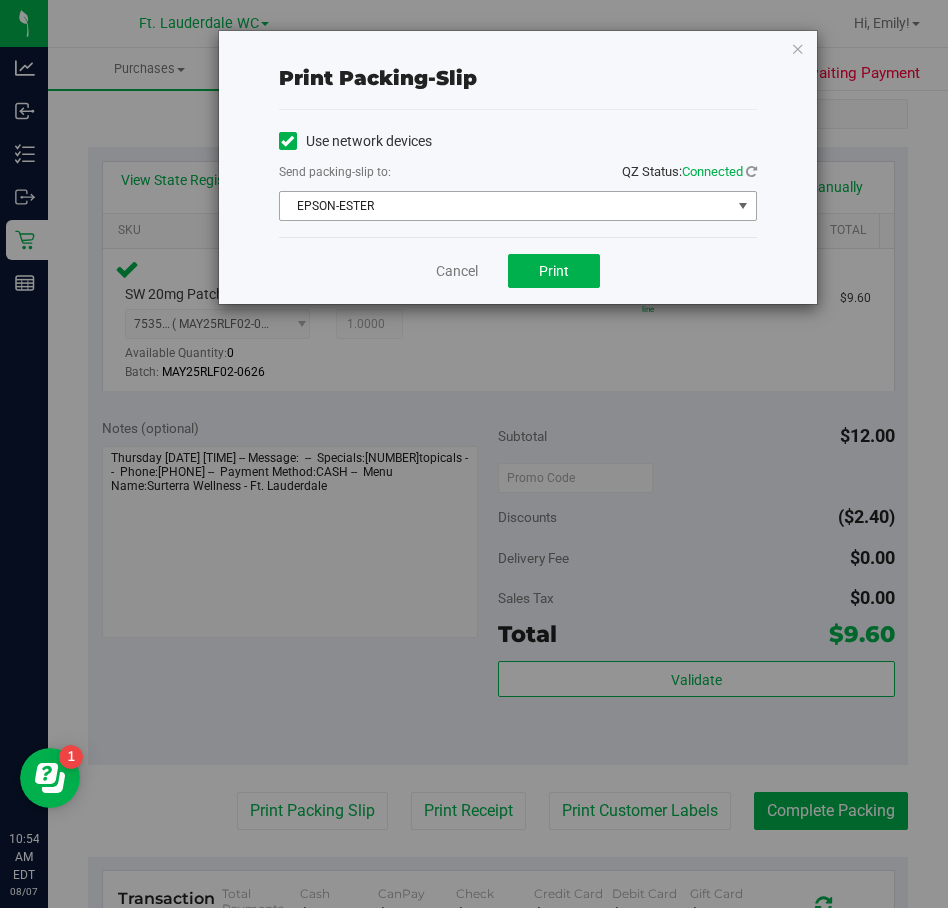 click on "EPSON-ESTER" at bounding box center (505, 206) 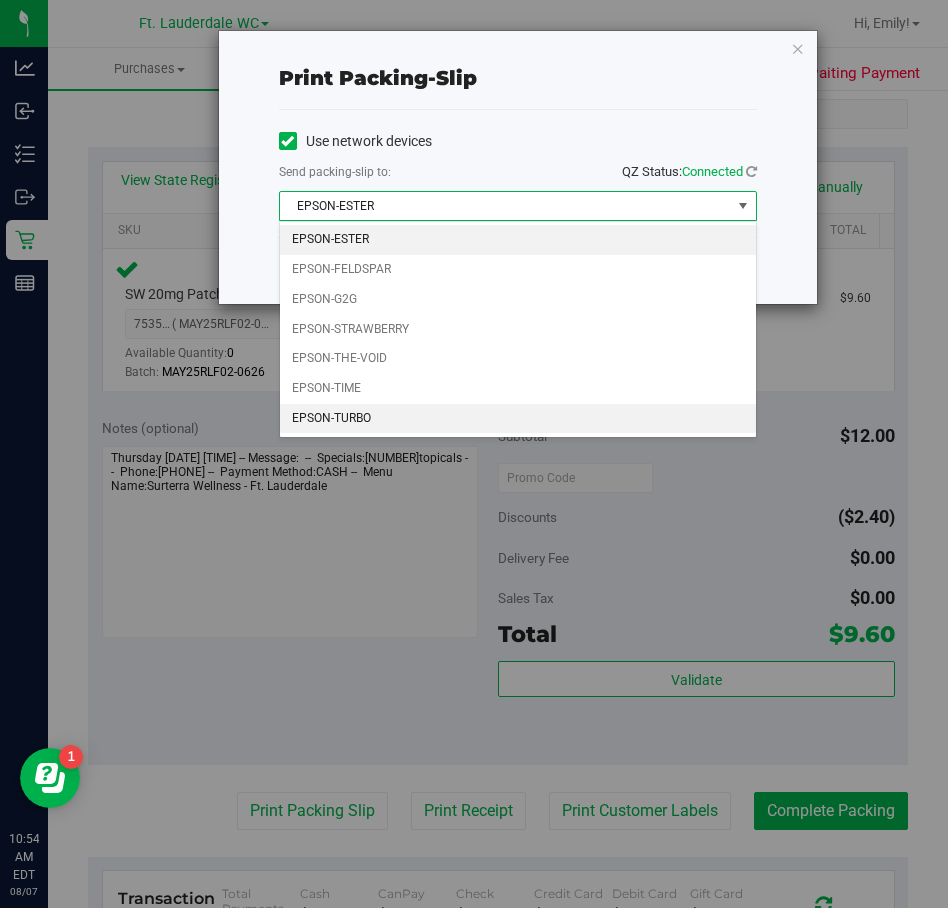 click on "EPSON-TURBO" at bounding box center (518, 419) 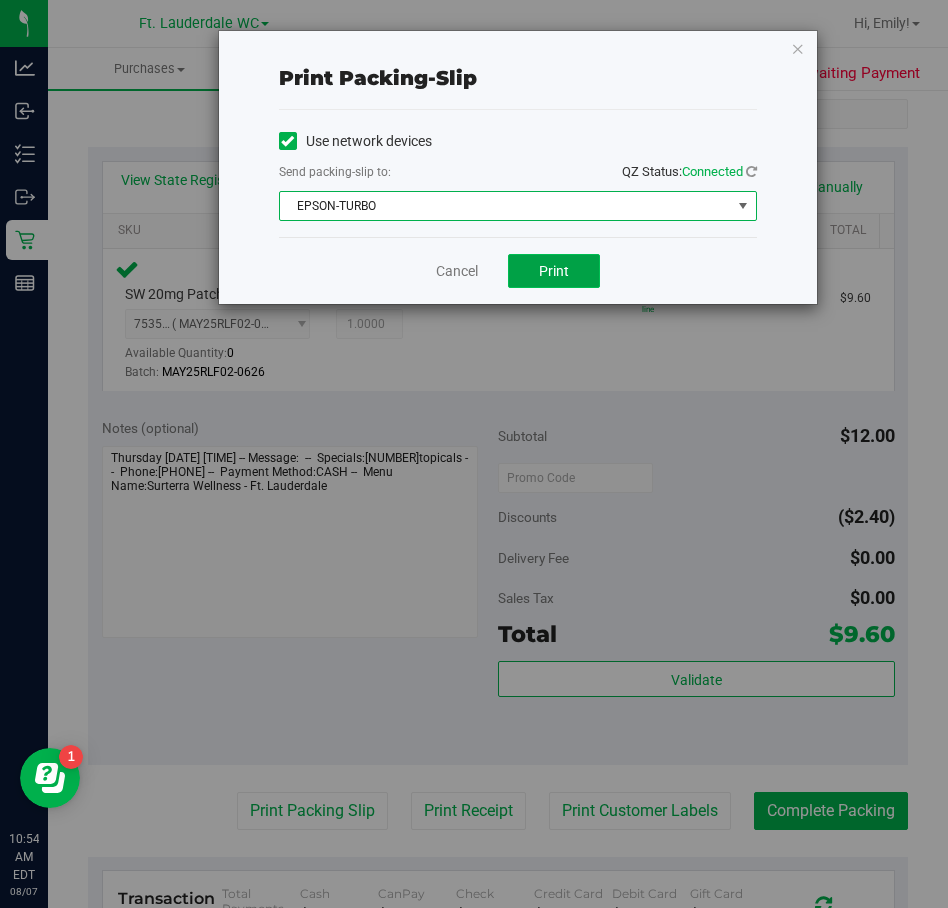 click on "Print" at bounding box center (554, 271) 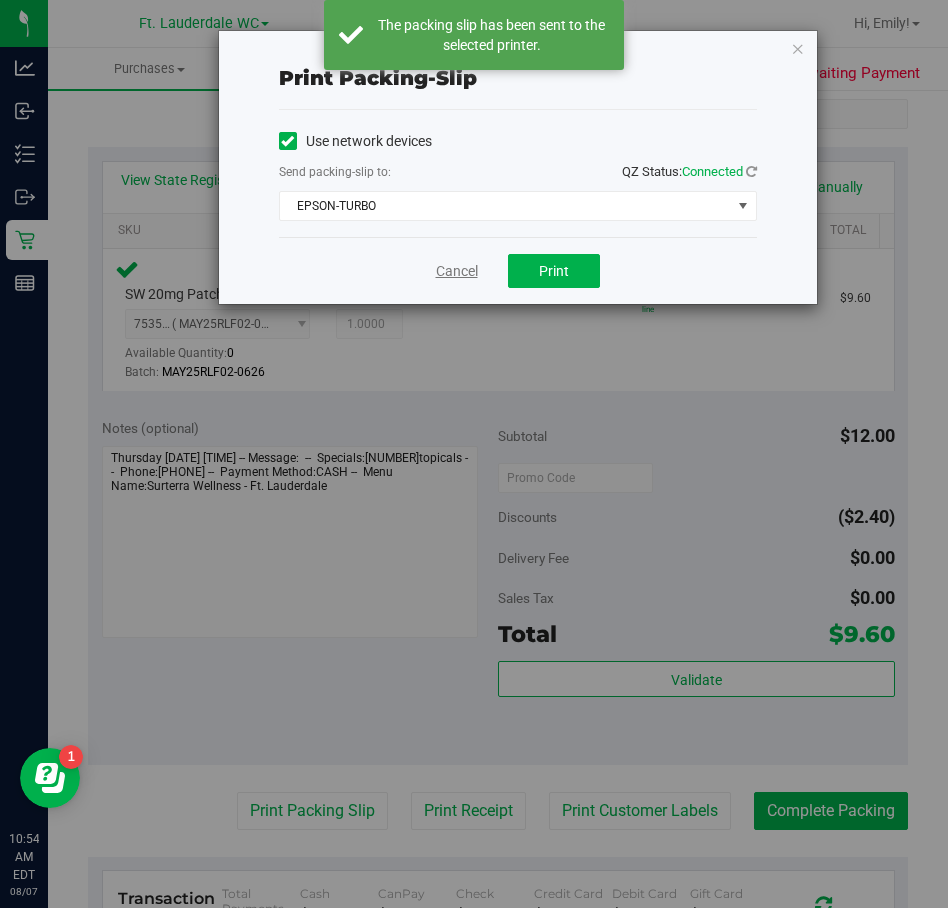 click on "Cancel" at bounding box center (457, 271) 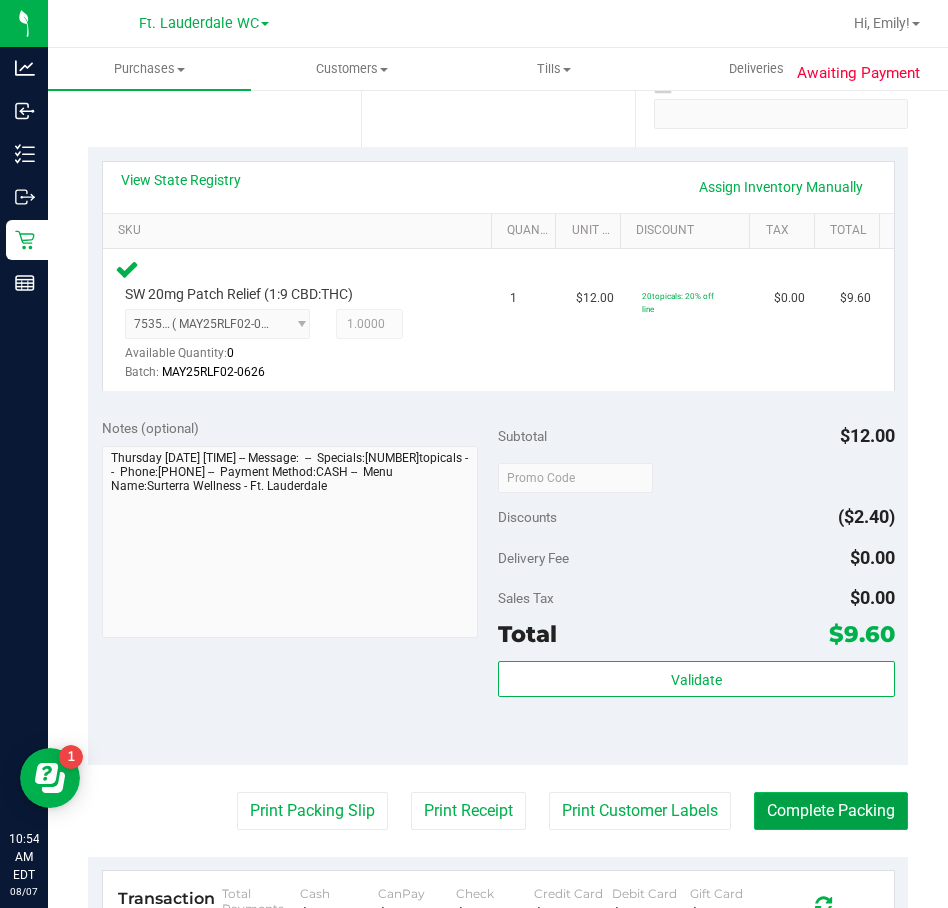 click on "Complete Packing" at bounding box center (831, 811) 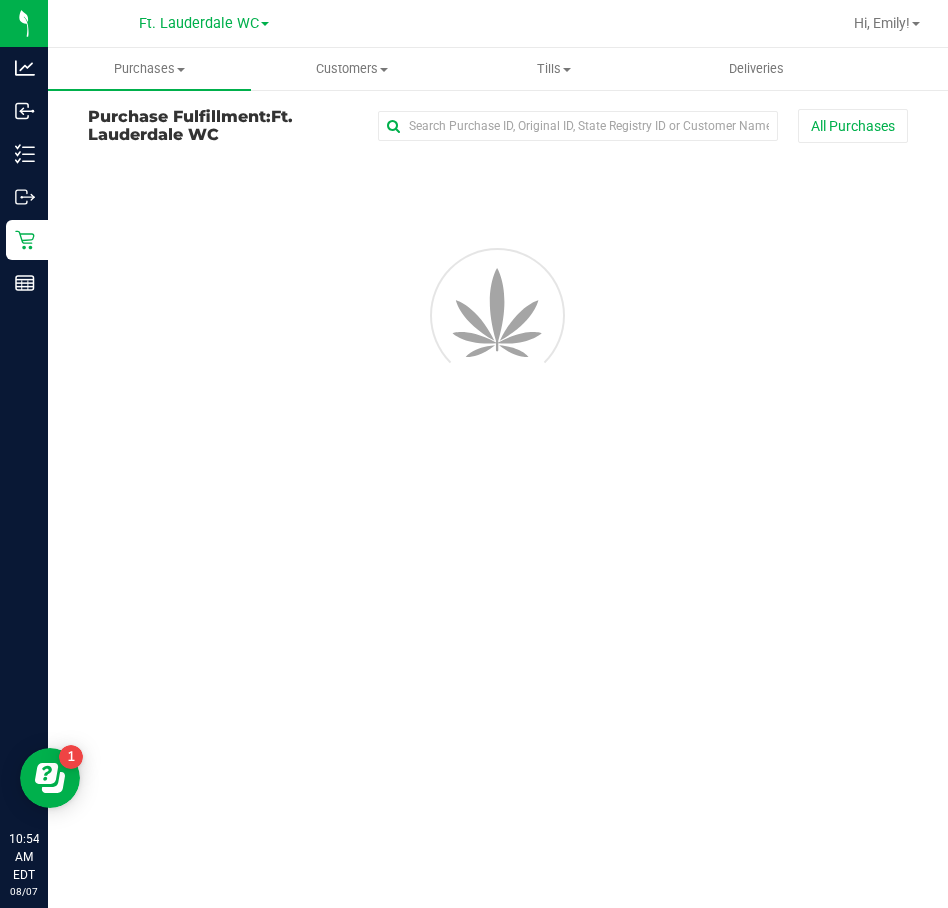 scroll, scrollTop: 0, scrollLeft: 0, axis: both 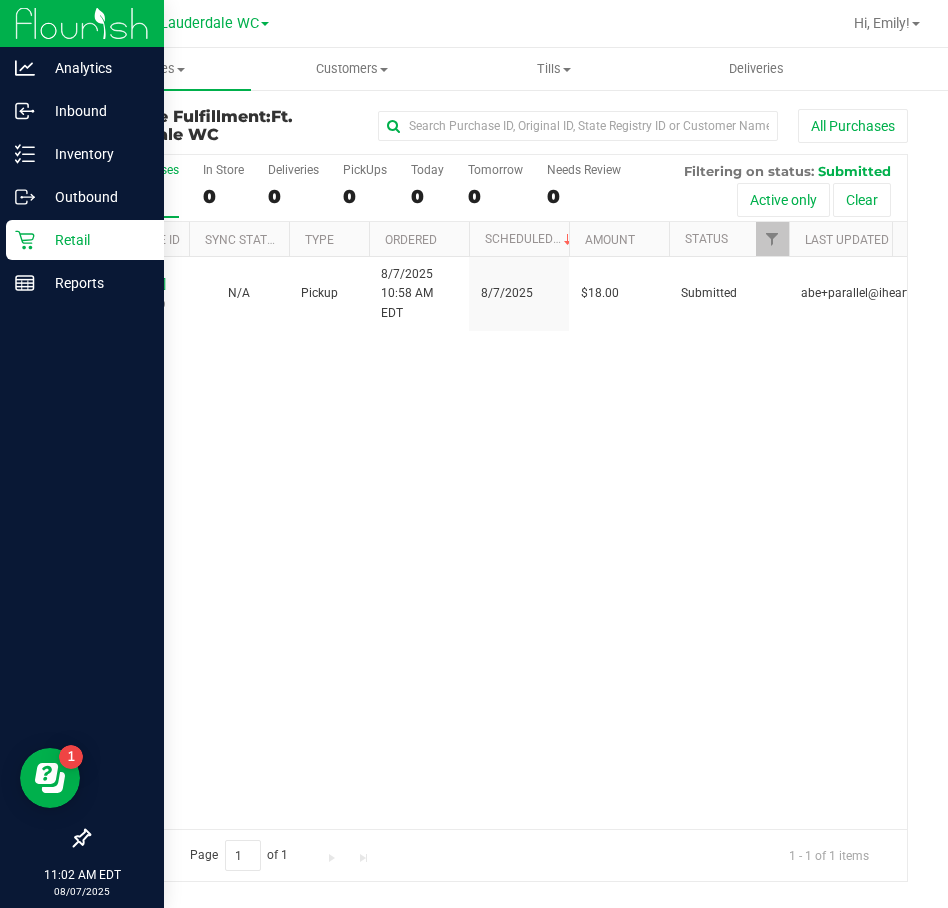 click on "Retail" at bounding box center [85, 240] 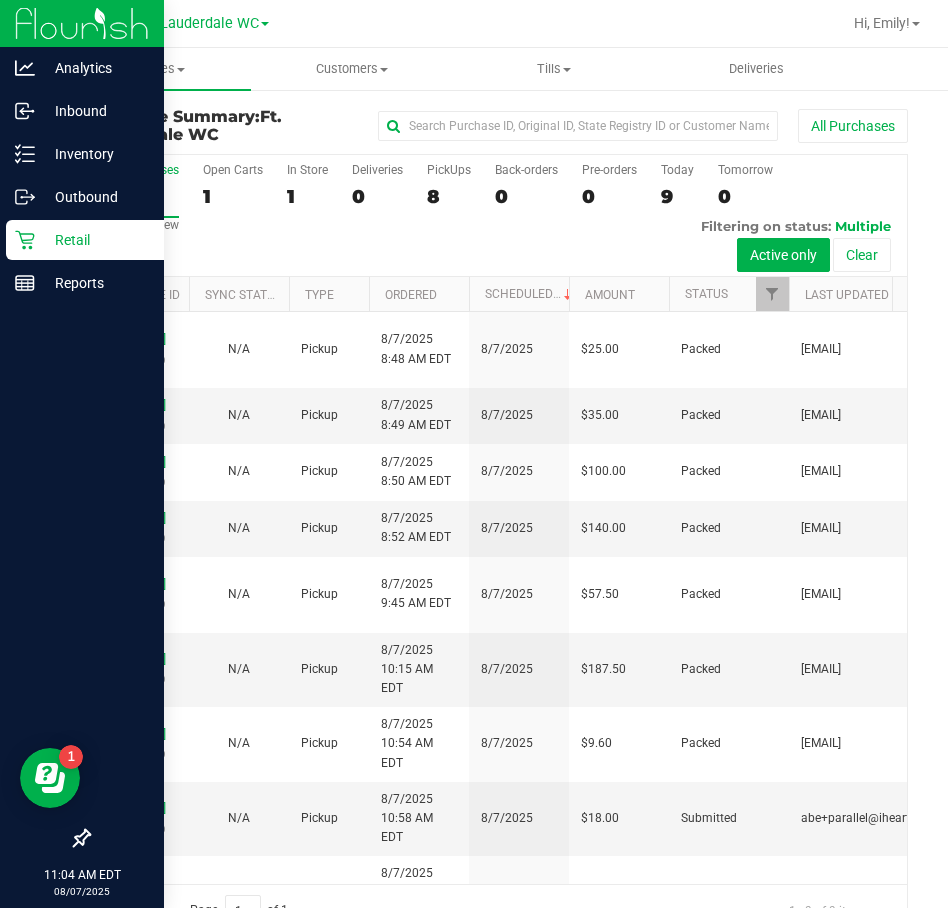 click on "Retail" at bounding box center [95, 240] 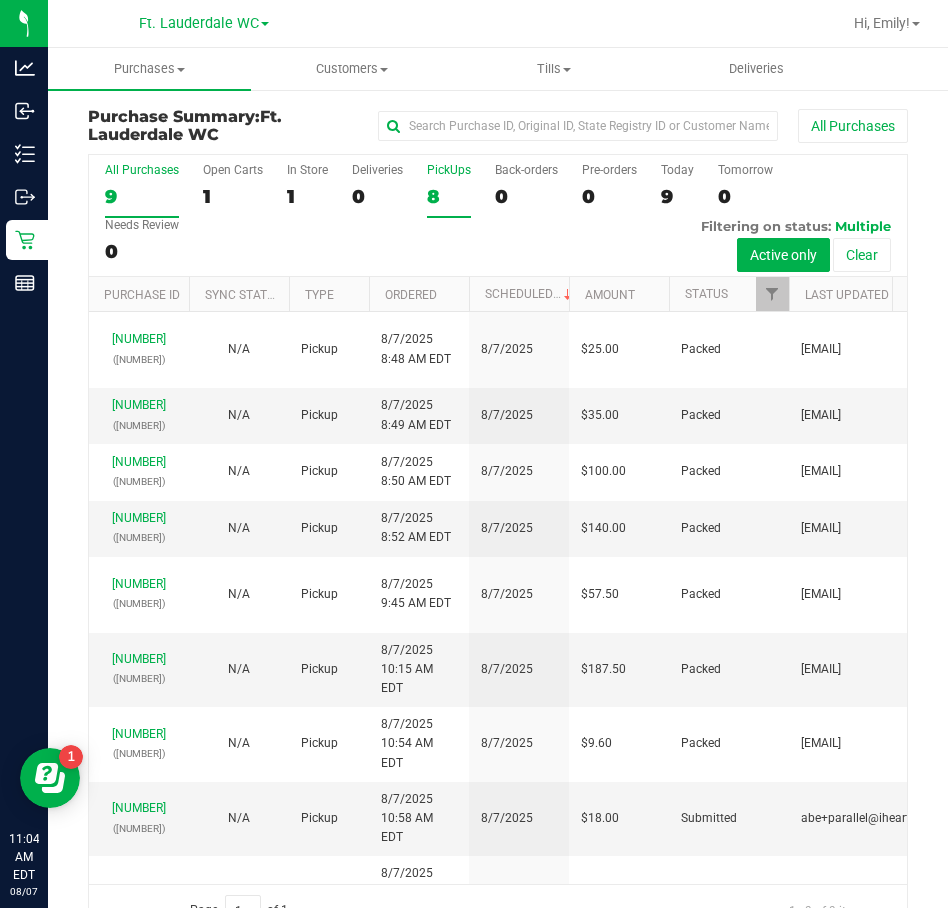 click on "8" at bounding box center (449, 196) 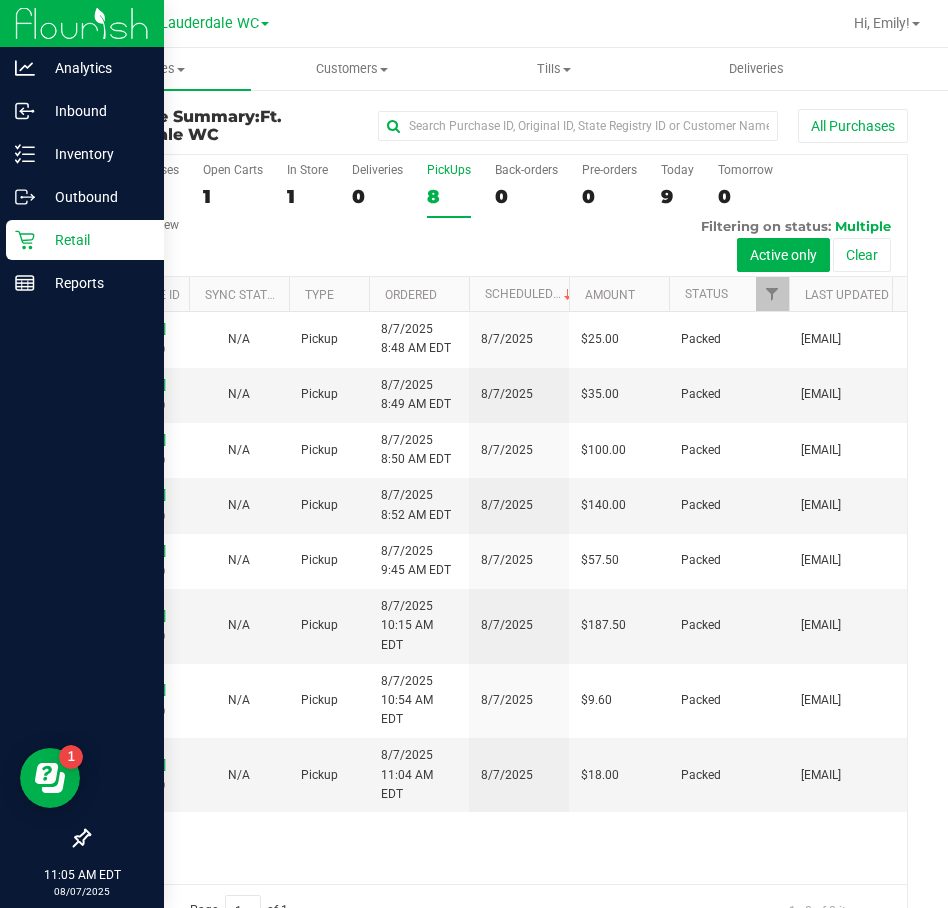 scroll, scrollTop: 0, scrollLeft: 0, axis: both 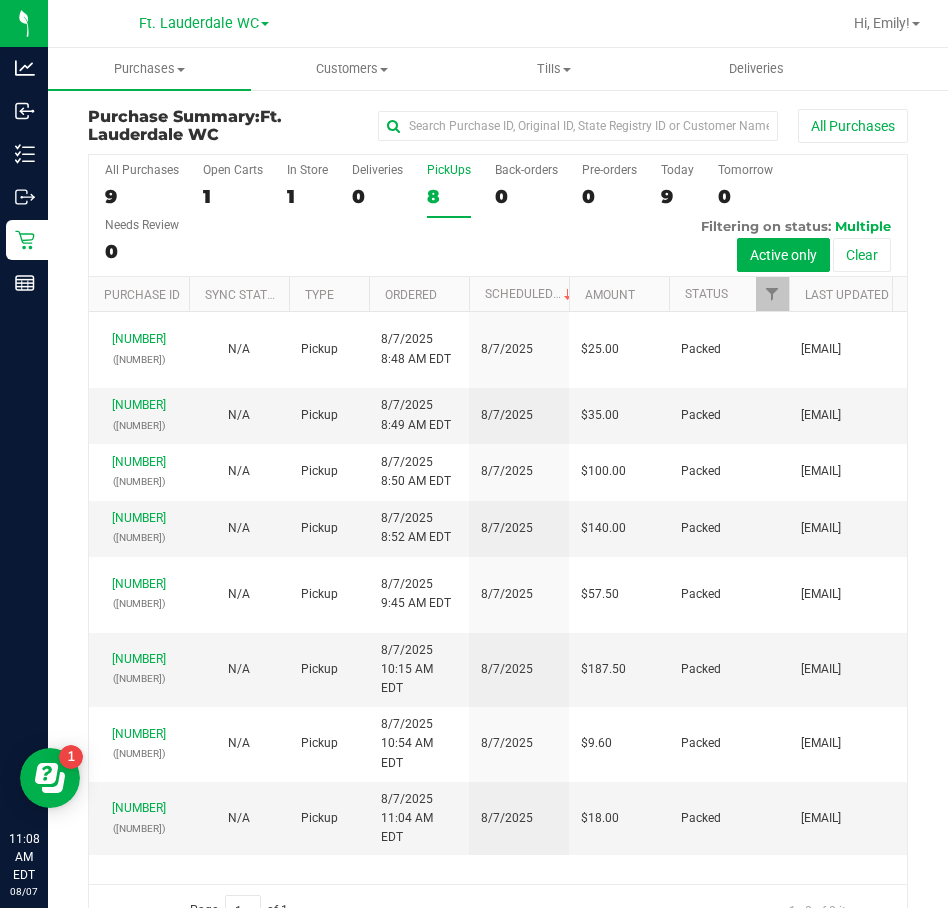 click on "8" at bounding box center [449, 196] 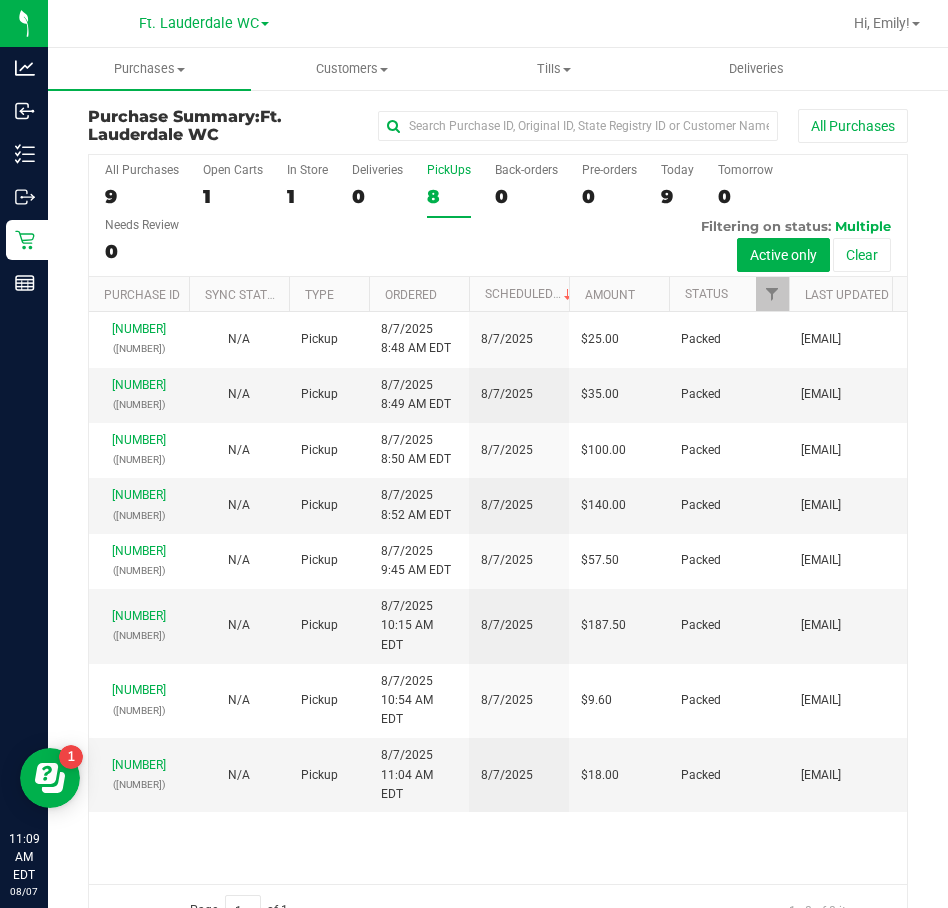 scroll, scrollTop: 0, scrollLeft: 0, axis: both 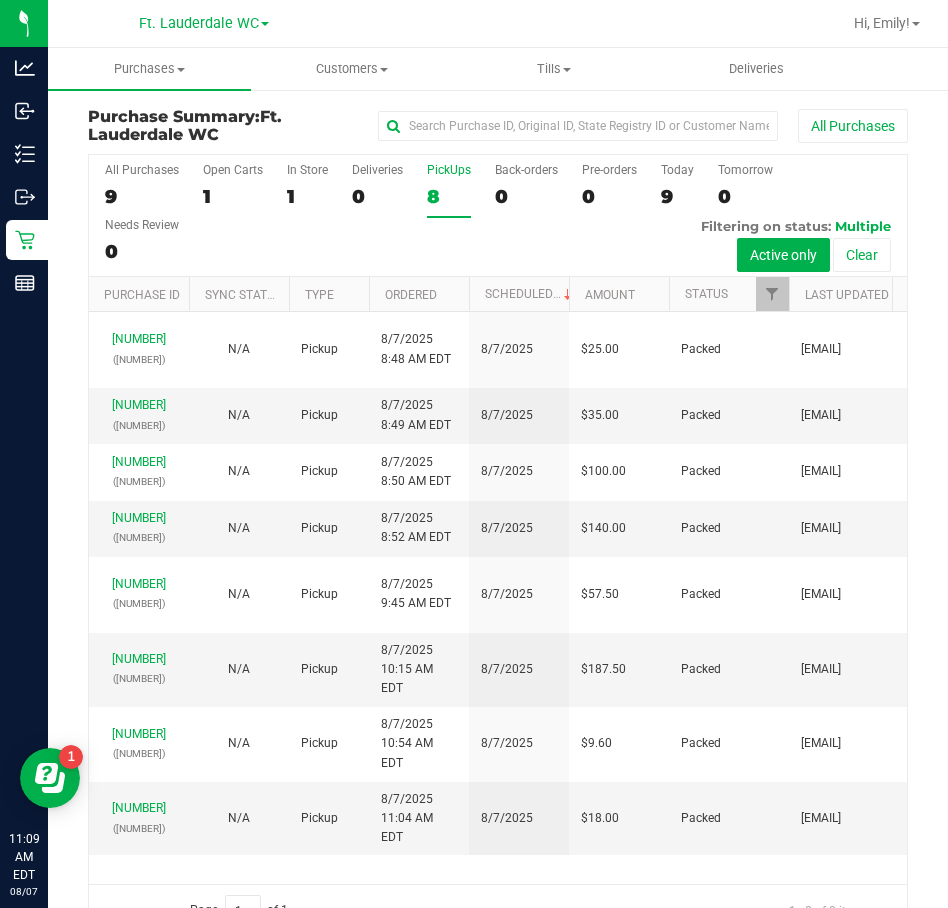 click on "8" at bounding box center (449, 196) 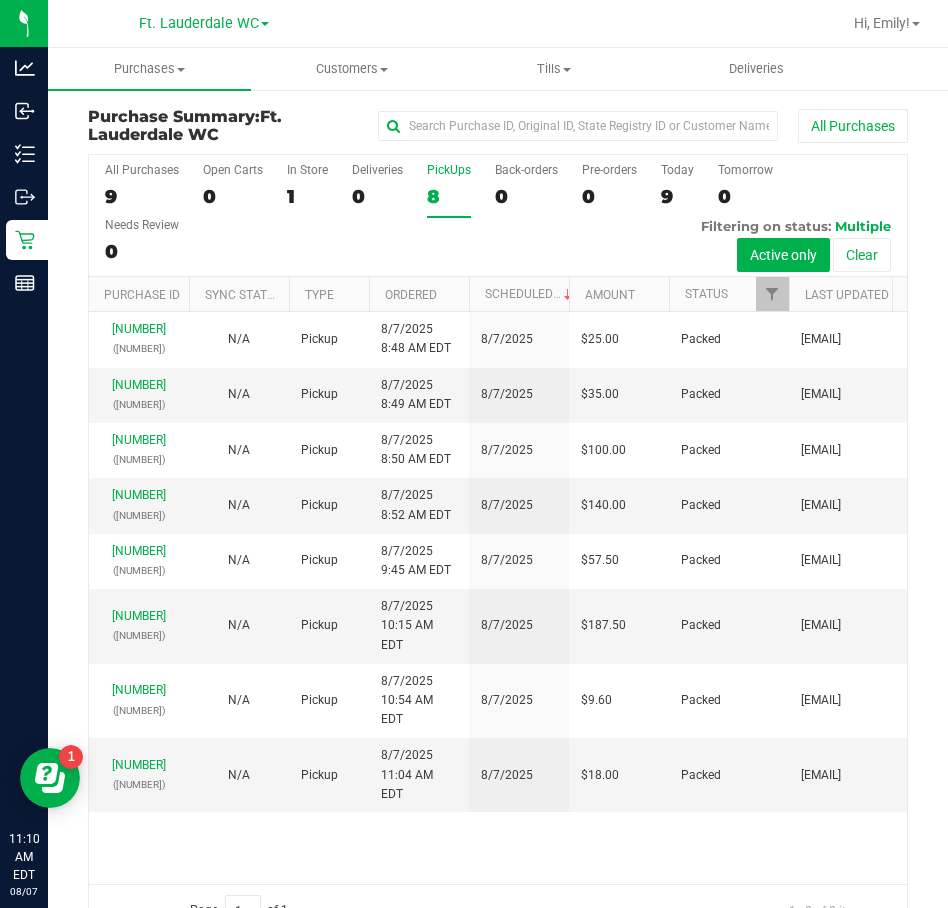 scroll, scrollTop: 0, scrollLeft: 0, axis: both 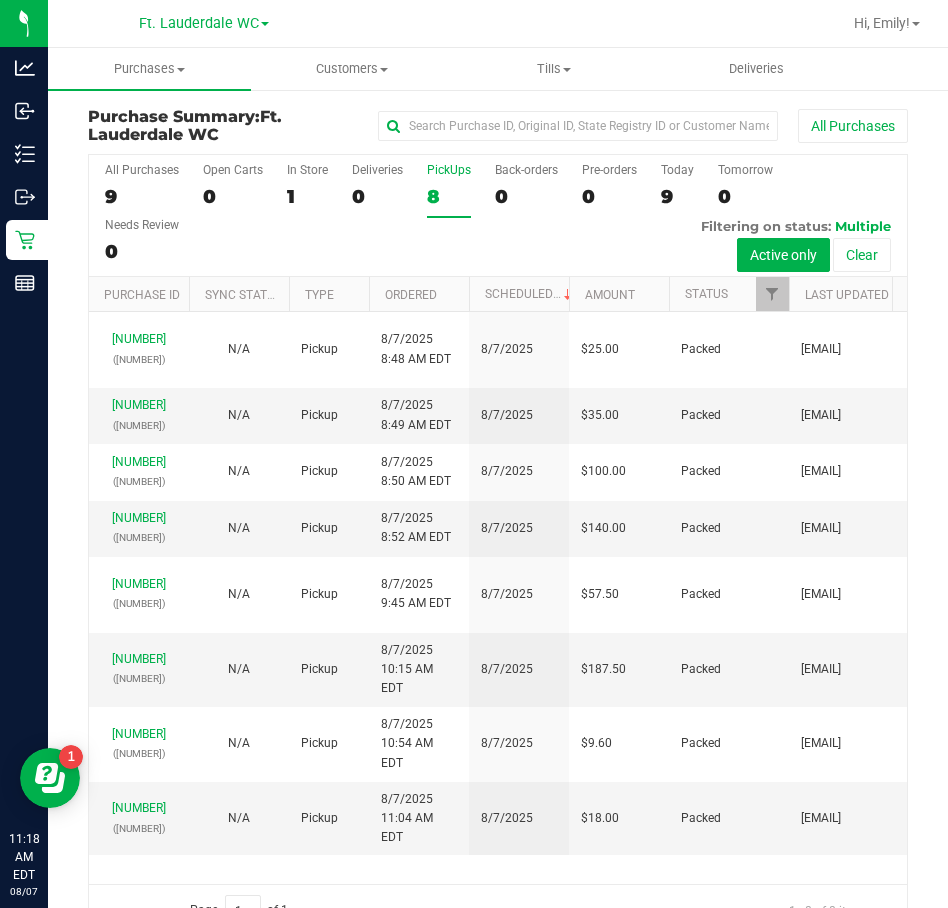 click on "8" at bounding box center [449, 196] 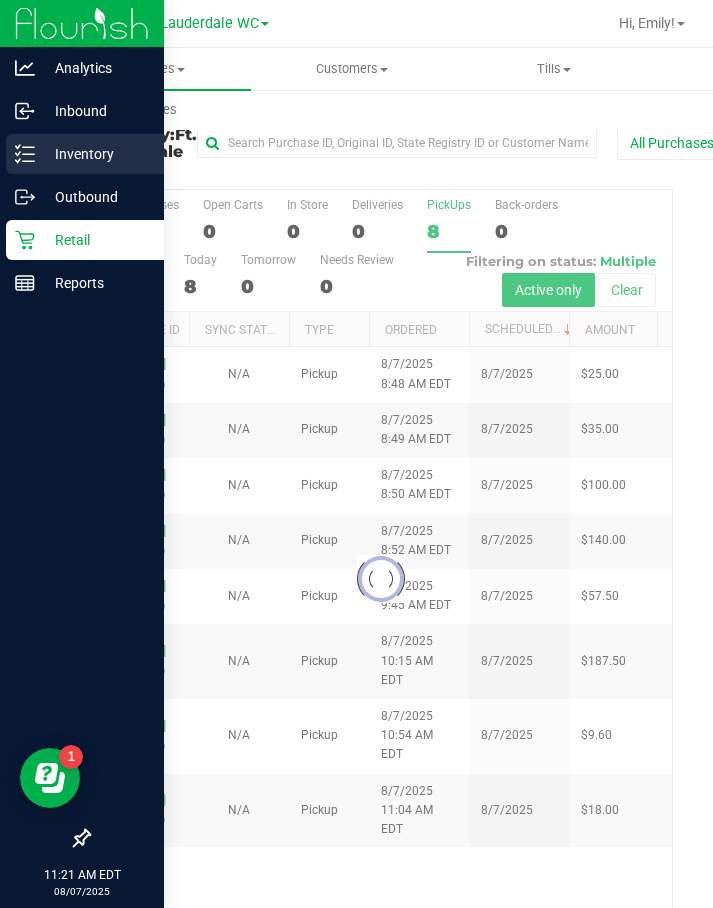 scroll, scrollTop: 0, scrollLeft: 0, axis: both 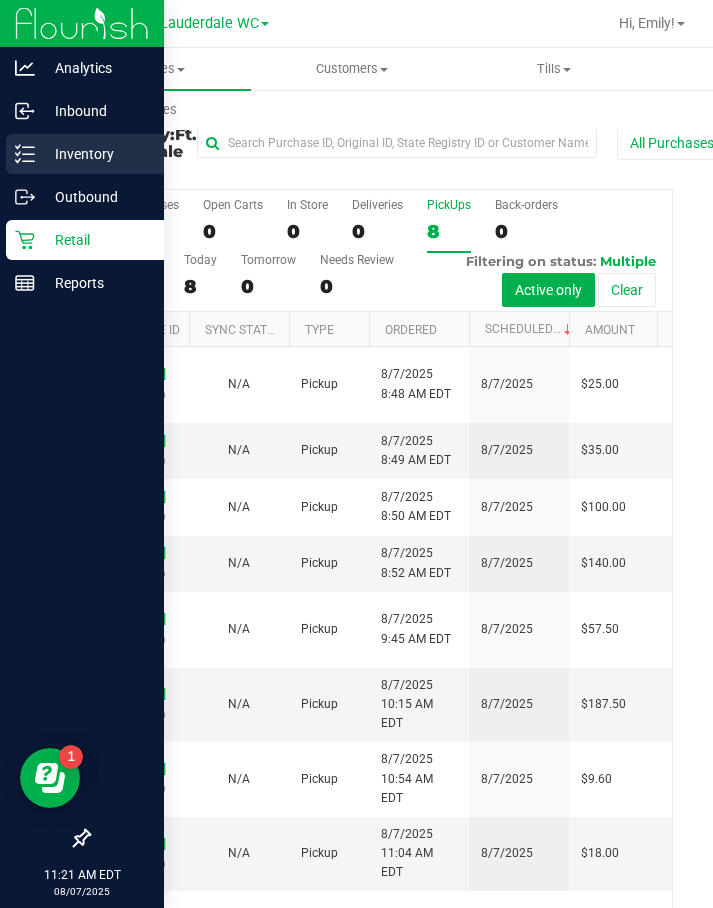 click on "Inventory" at bounding box center (95, 154) 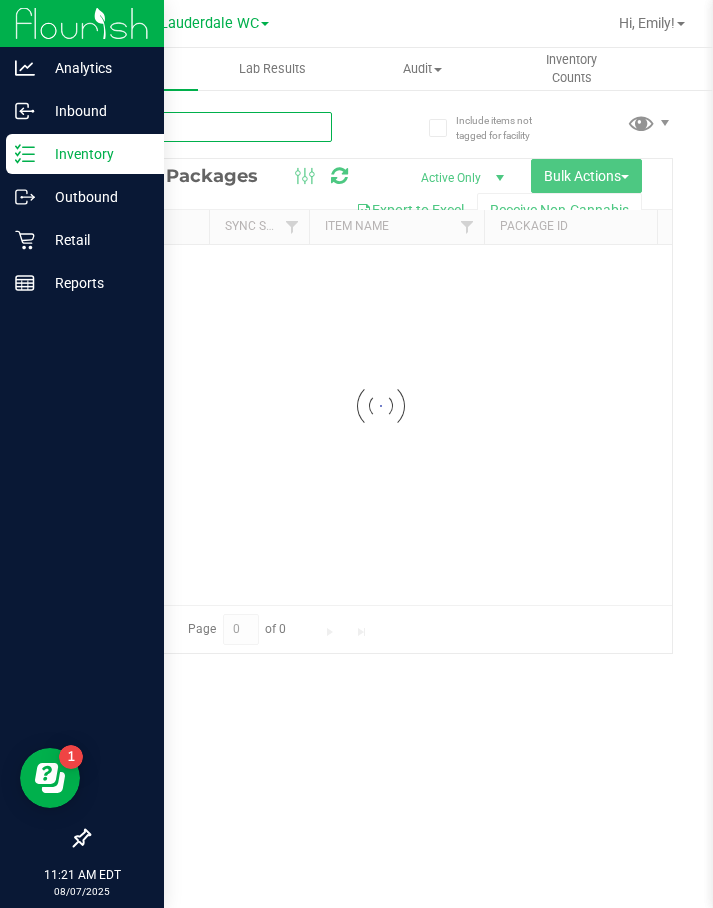 click on "Inventory
All packages
All inventory
Waste log
Create inventory
Lab Results
Audit" at bounding box center [380, 478] 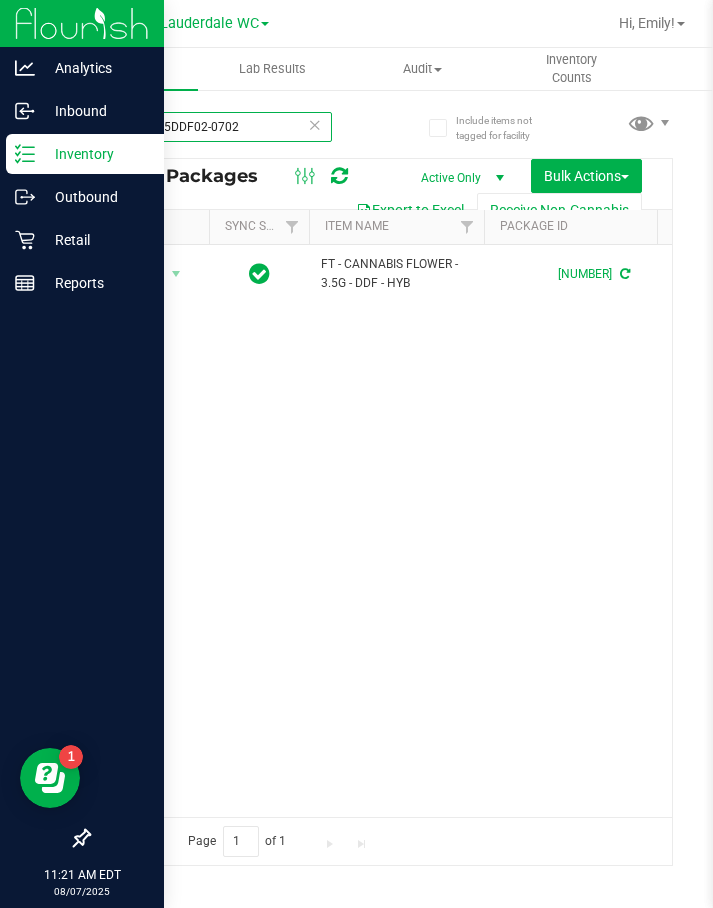 click on "W-JUN25DDF02-0702" at bounding box center (210, 127) 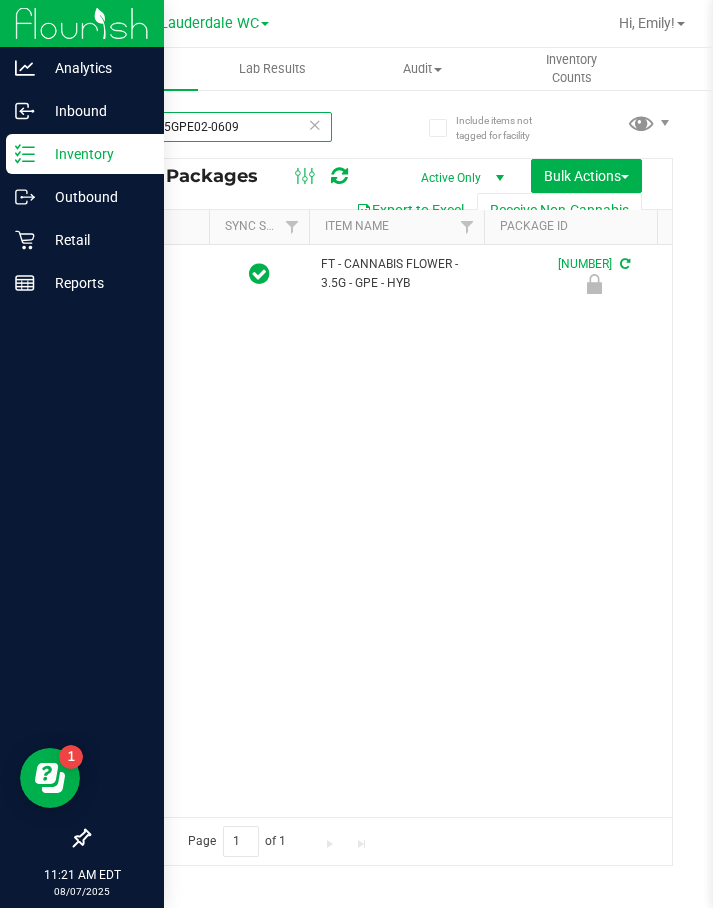 type on "W-JUN25GPE02-0609" 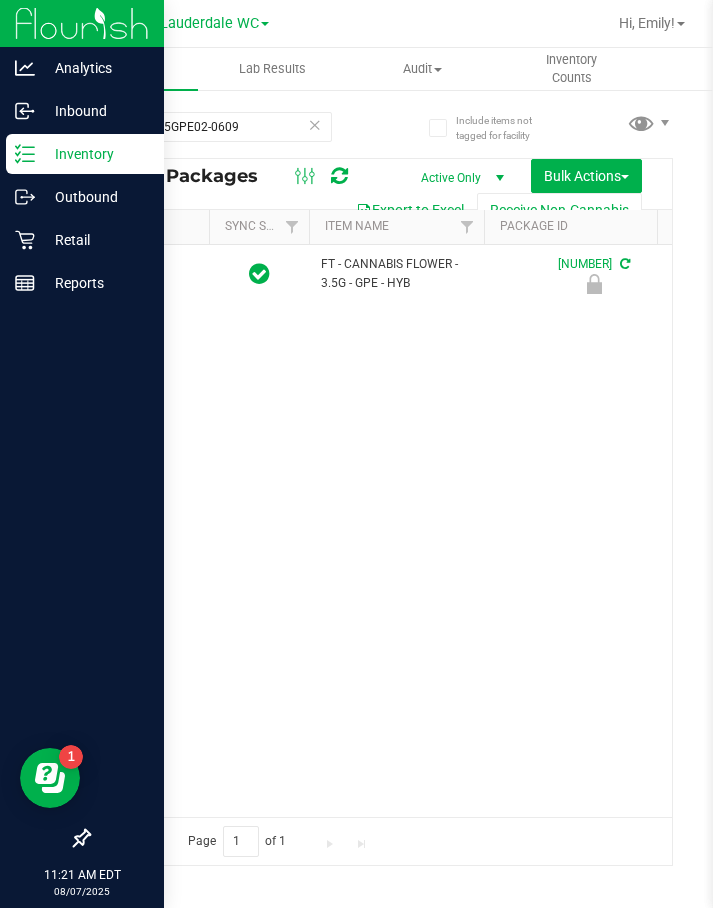 click at bounding box center (149, 274) 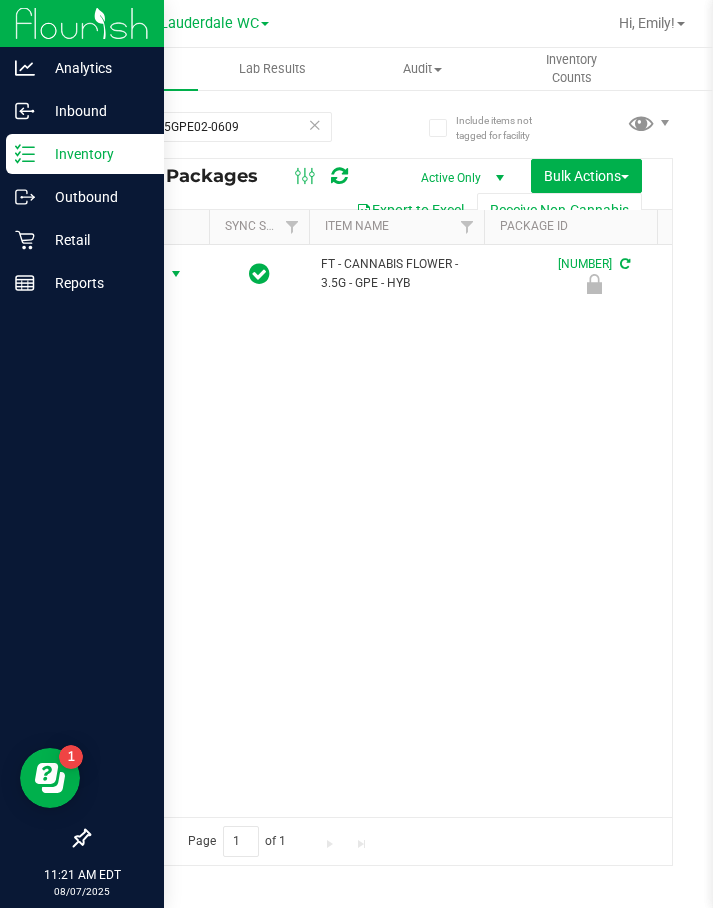 click on "Action" at bounding box center (136, 274) 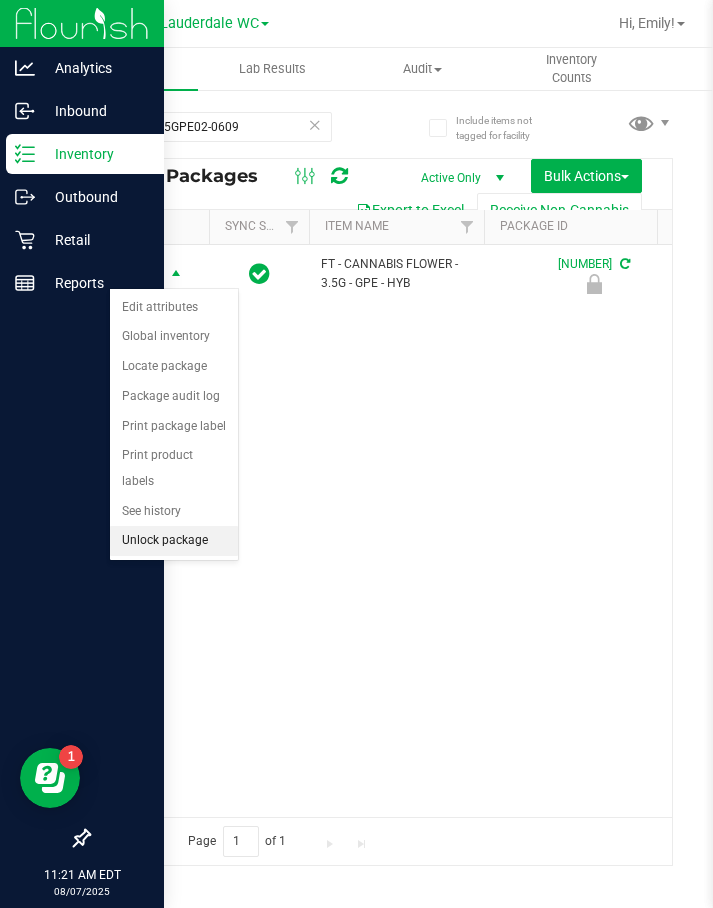 click on "Unlock package" at bounding box center (174, 541) 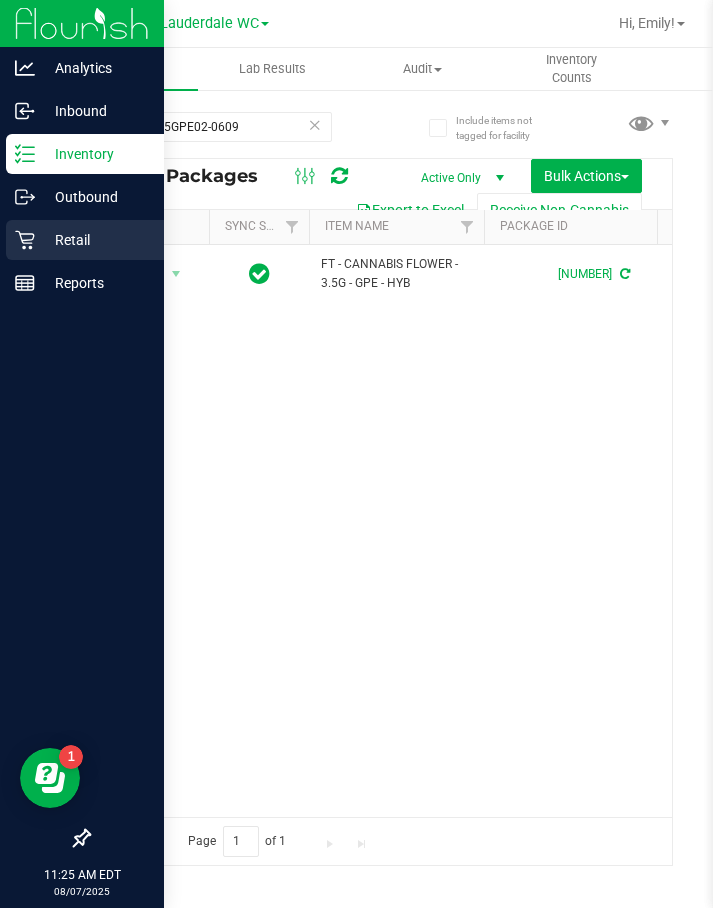 click 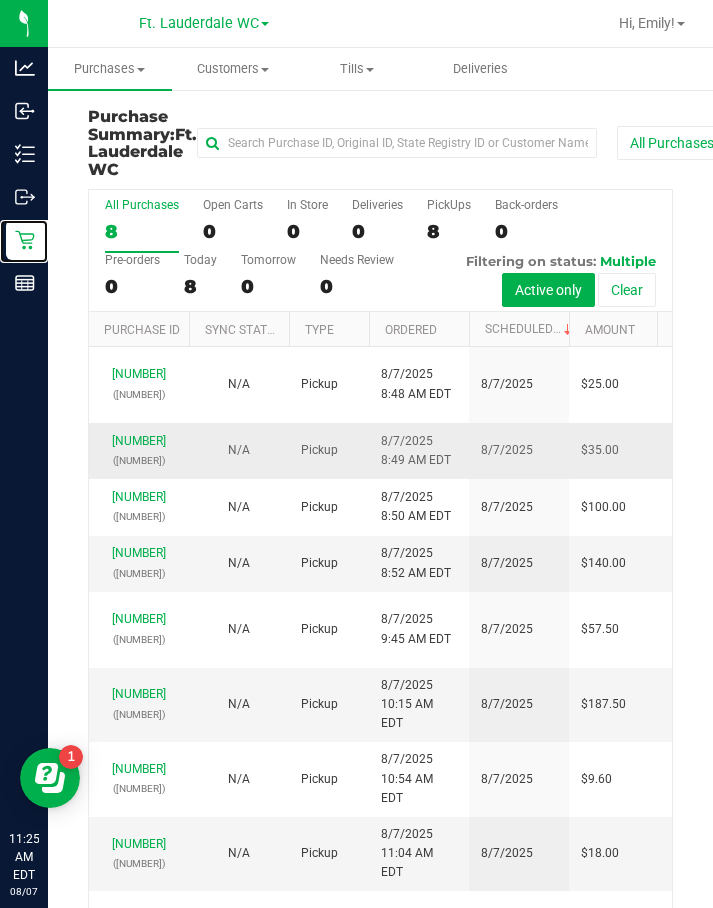 scroll, scrollTop: 39, scrollLeft: 0, axis: vertical 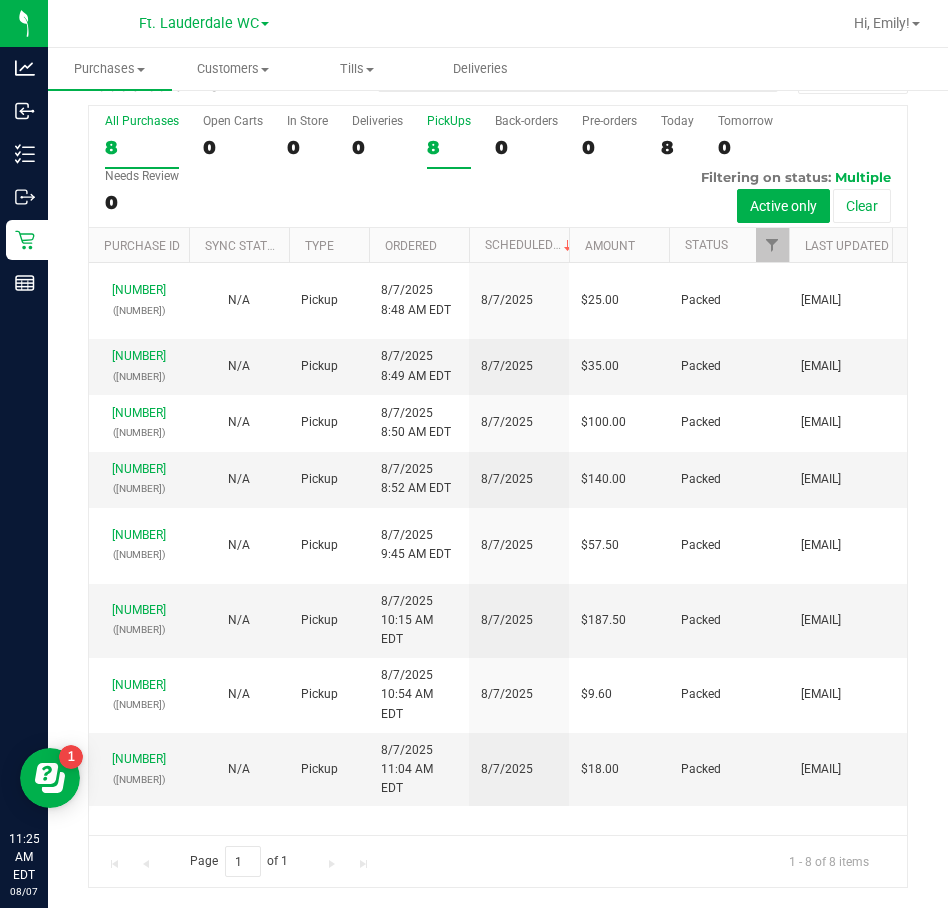 click on "8" at bounding box center [449, 147] 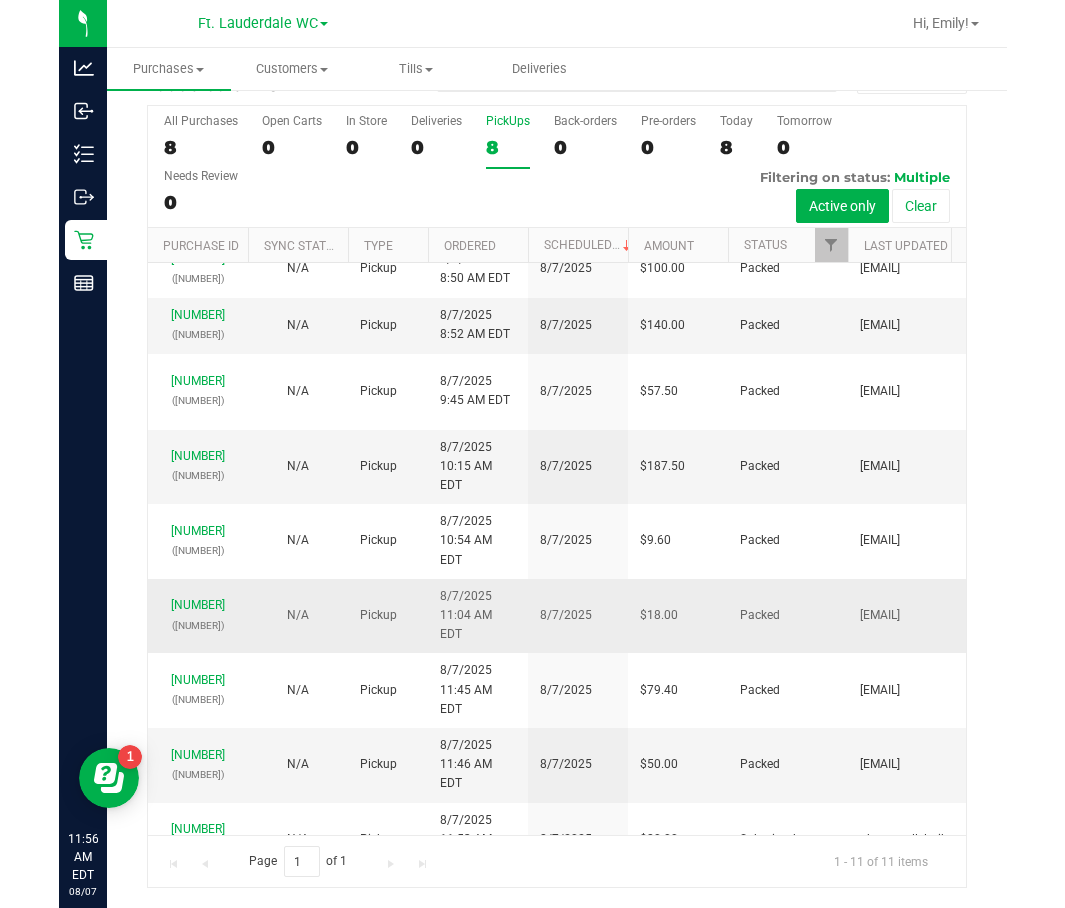 scroll, scrollTop: 301, scrollLeft: 0, axis: vertical 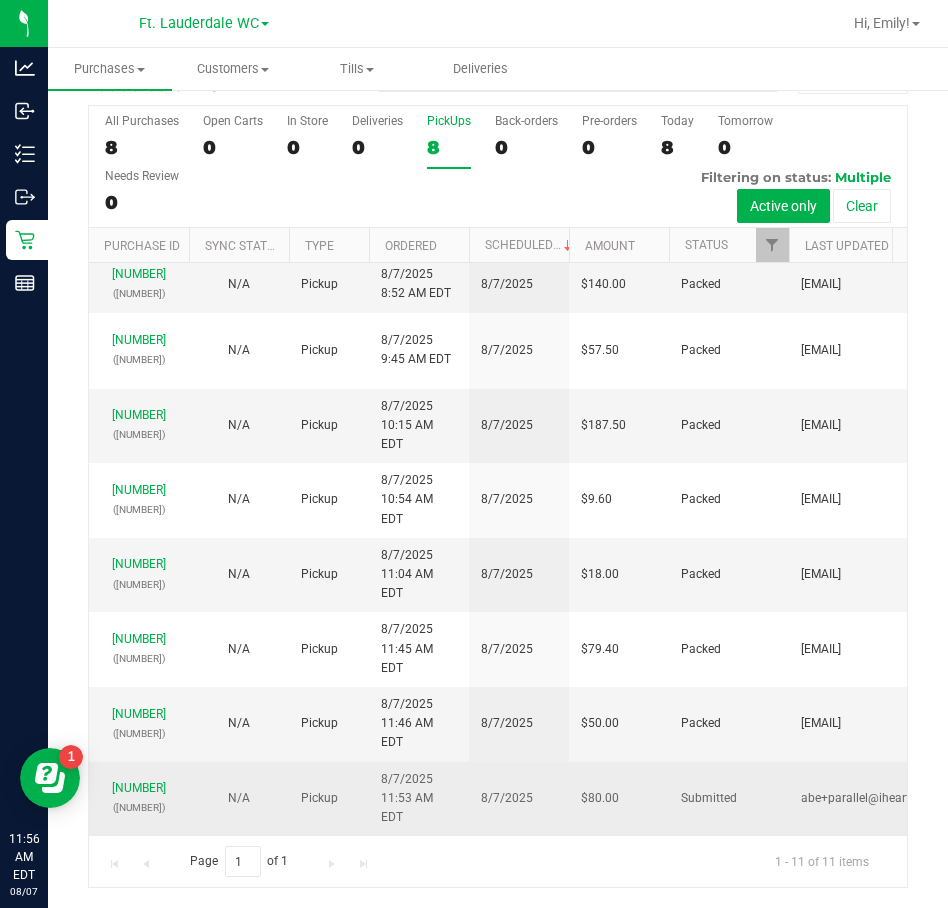 click on "# [NUMBER]
([NUMBER])" at bounding box center [139, 798] 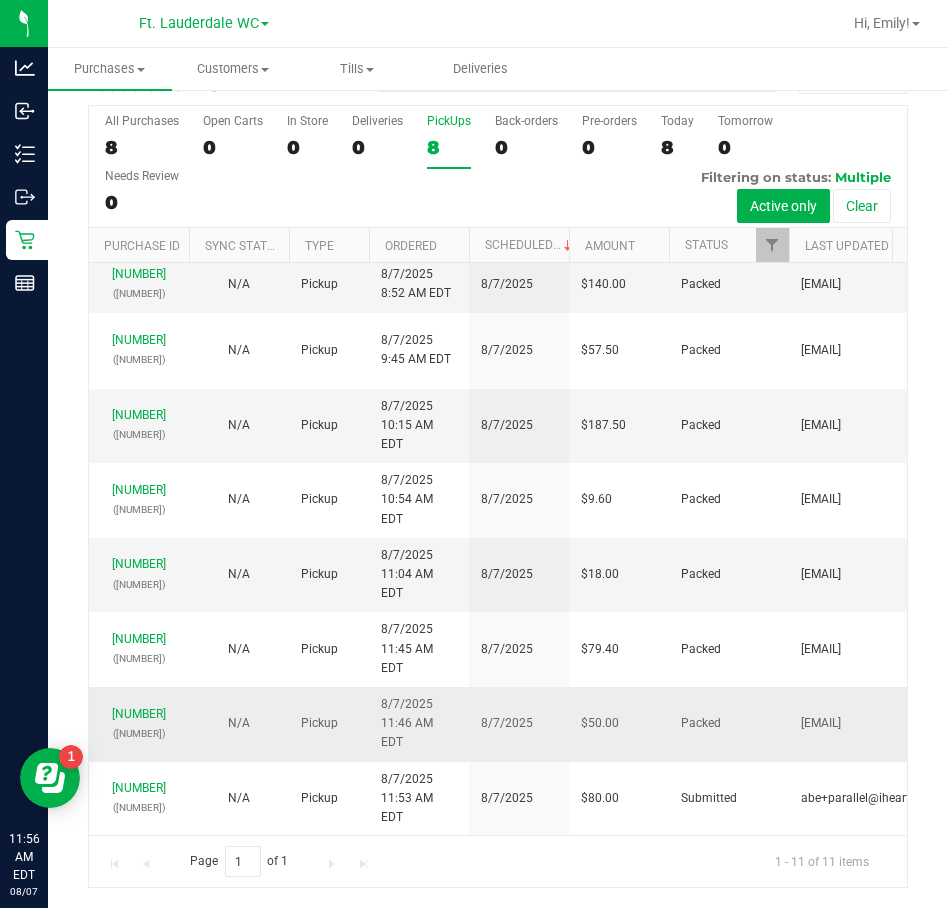 drag, startPoint x: 147, startPoint y: 771, endPoint x: 145, endPoint y: 759, distance: 12.165525 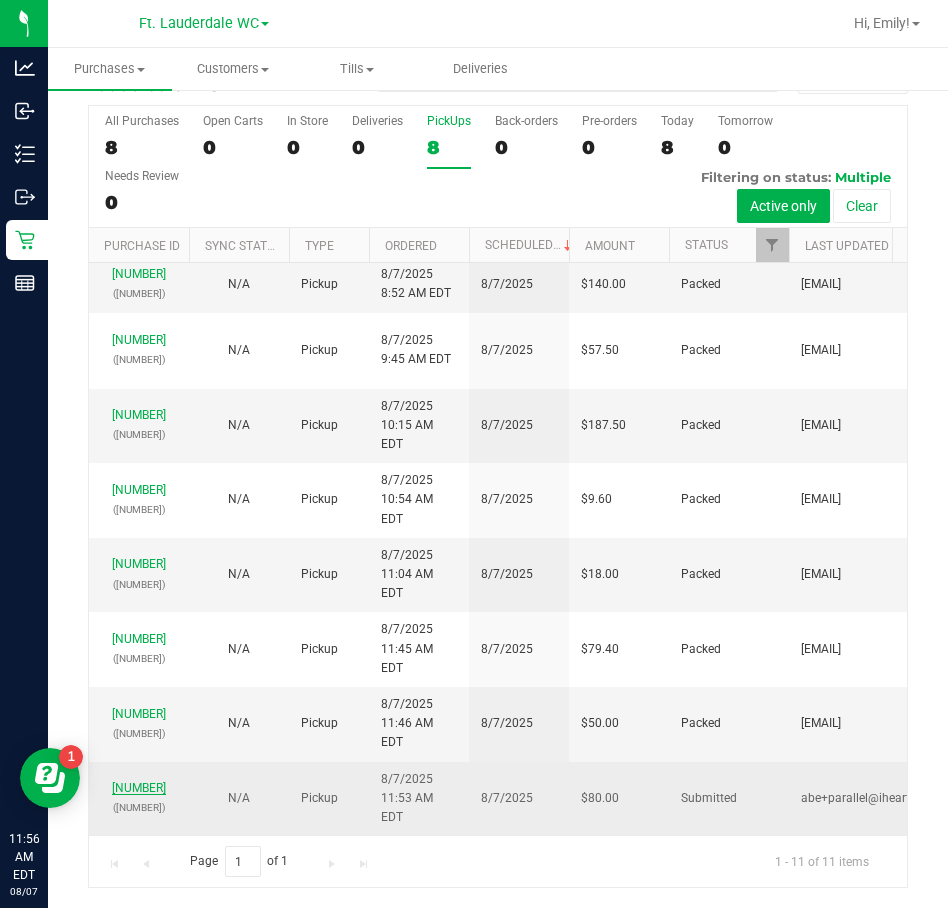 click on "[NUMBER]" at bounding box center [139, 788] 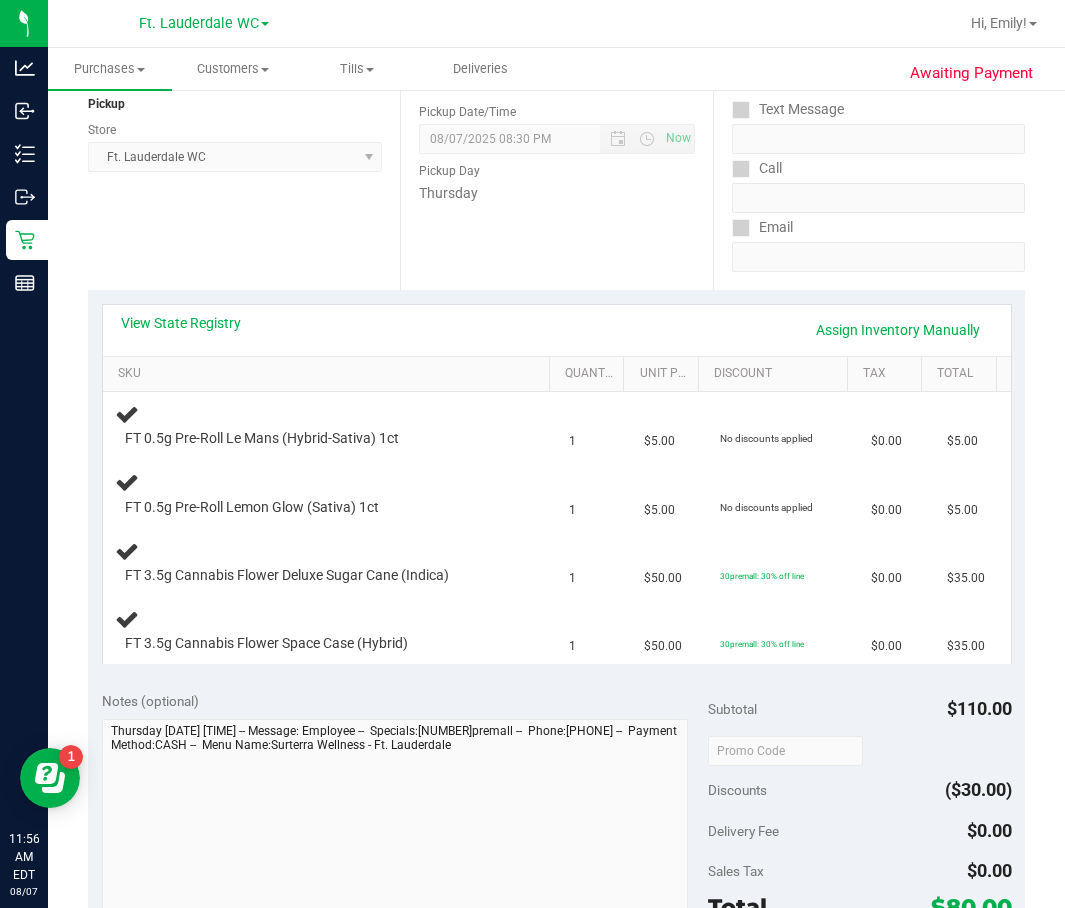 scroll, scrollTop: 0, scrollLeft: 0, axis: both 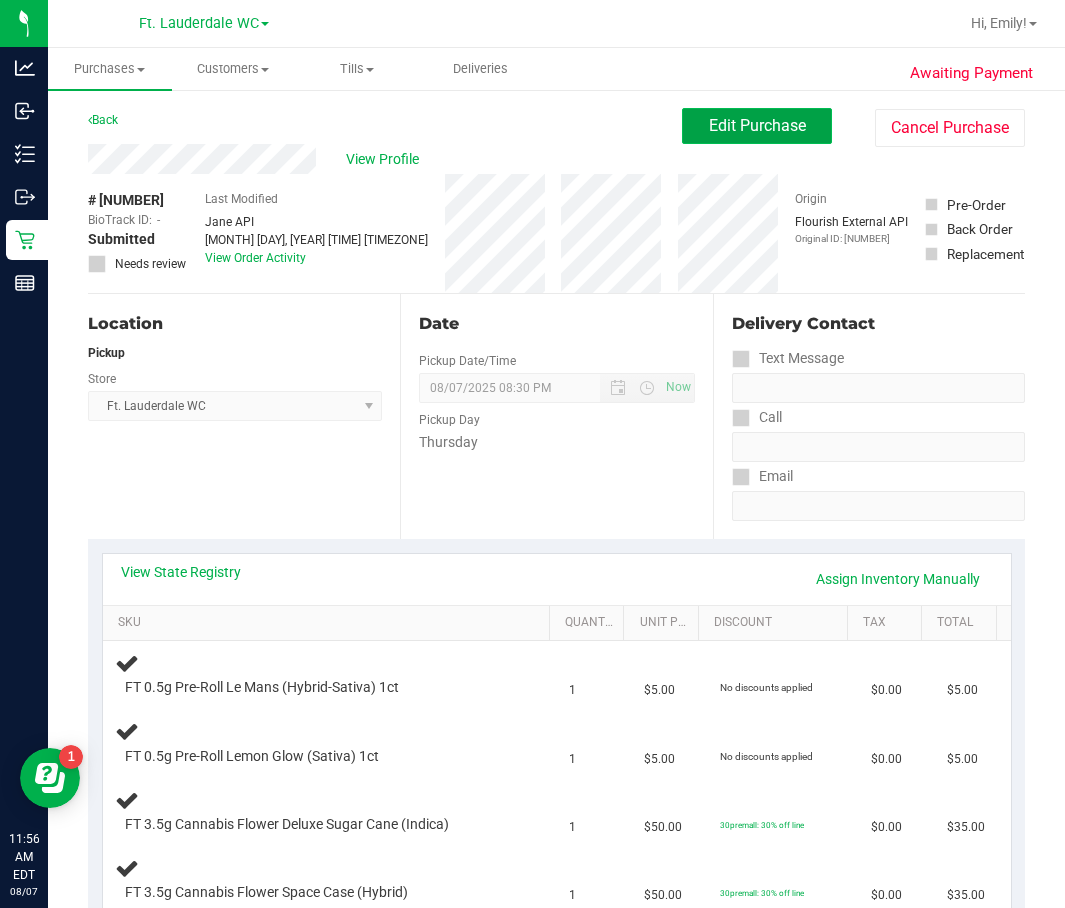 click on "Edit Purchase" at bounding box center (757, 125) 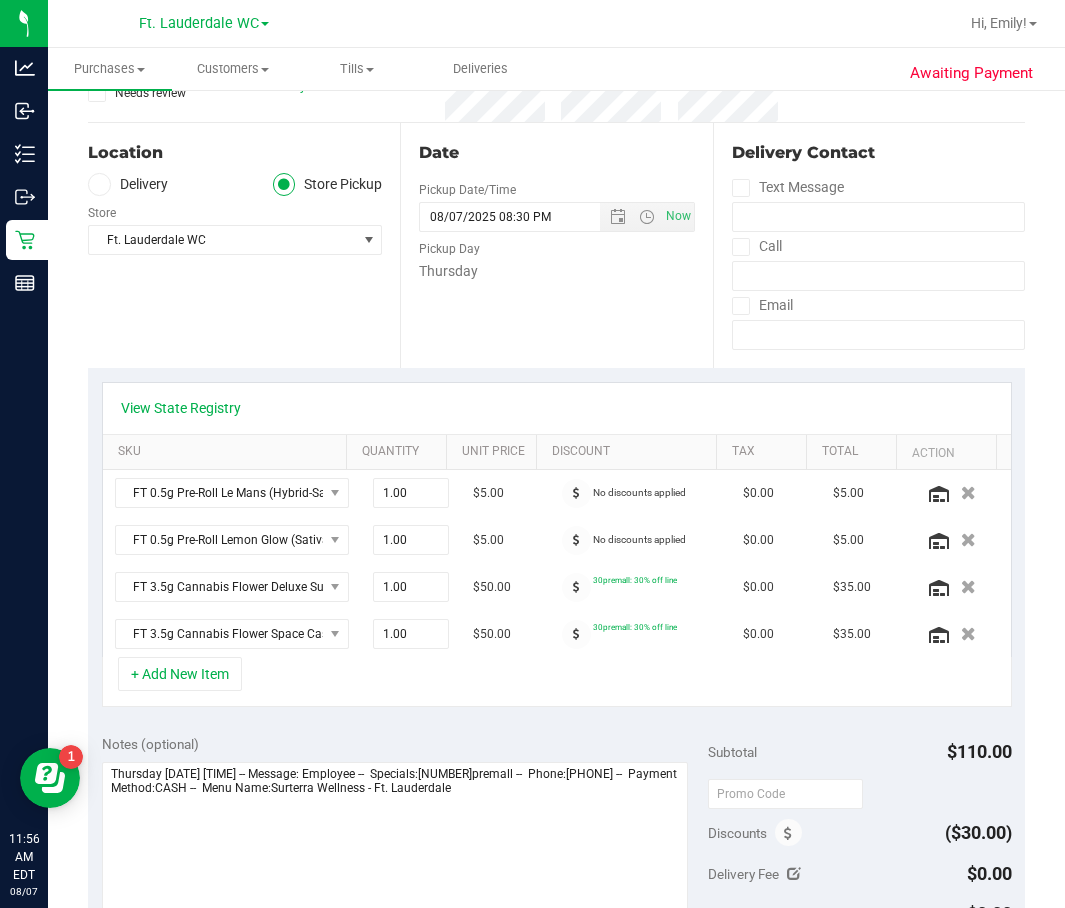 scroll, scrollTop: 500, scrollLeft: 0, axis: vertical 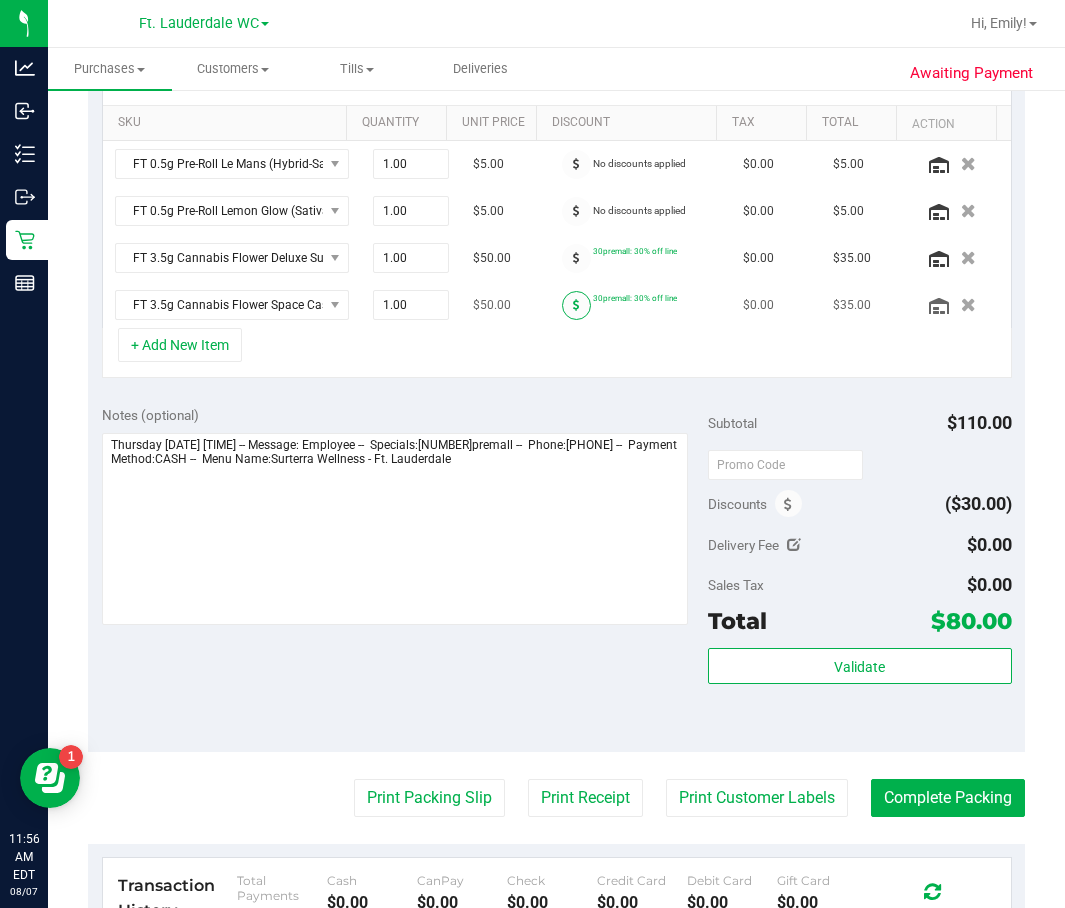 click at bounding box center (576, 305) 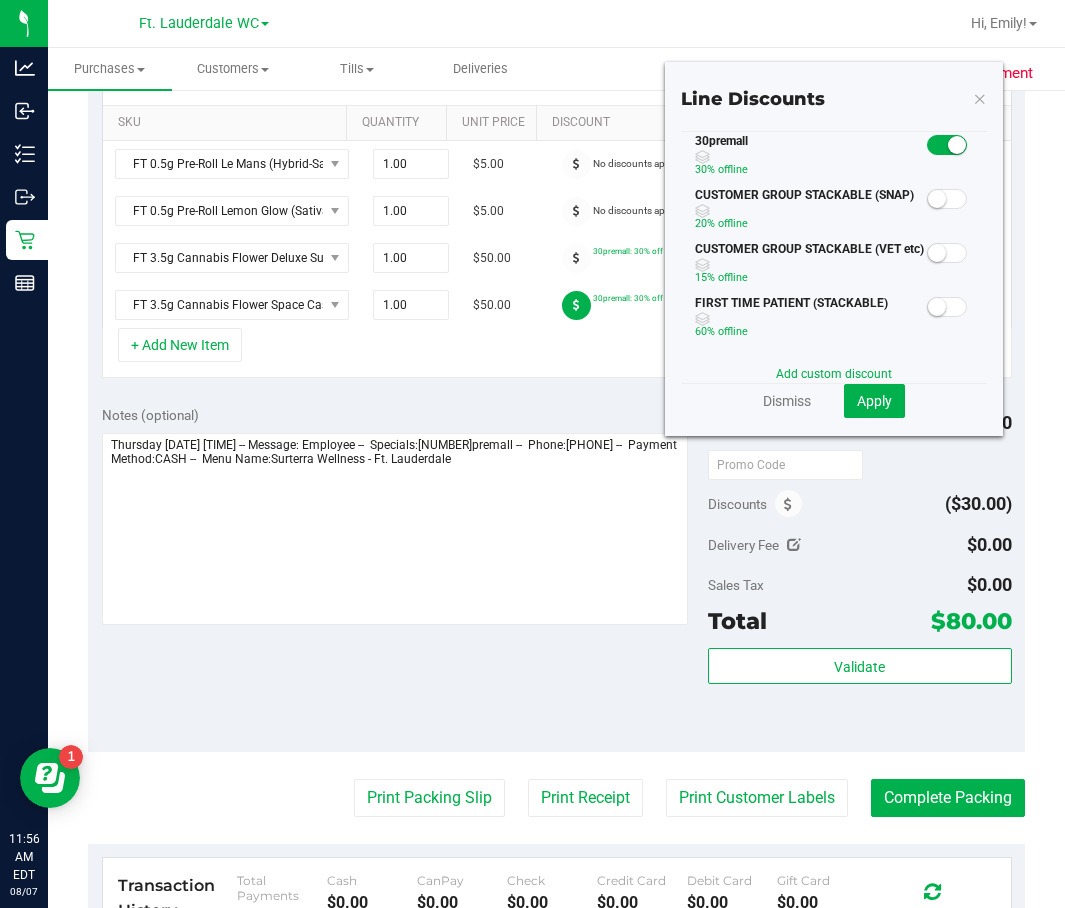 click at bounding box center (947, 145) 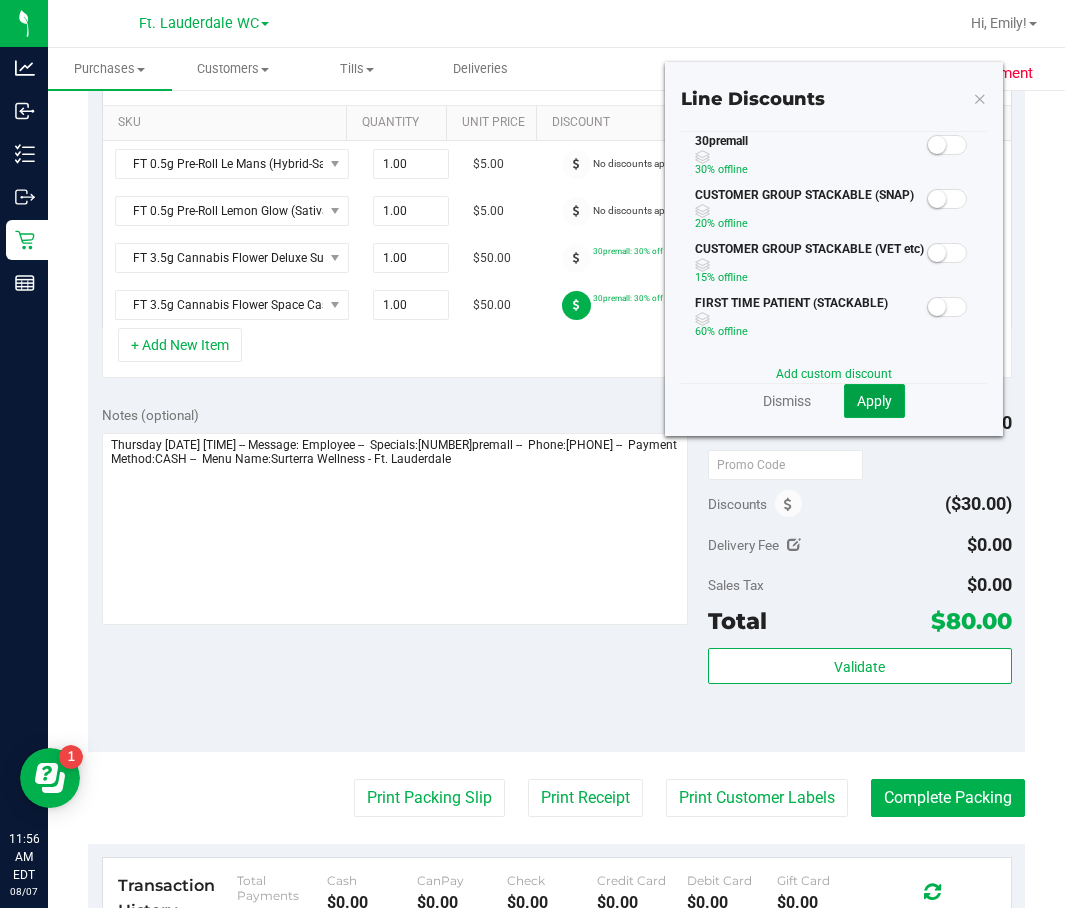 click on "Apply" 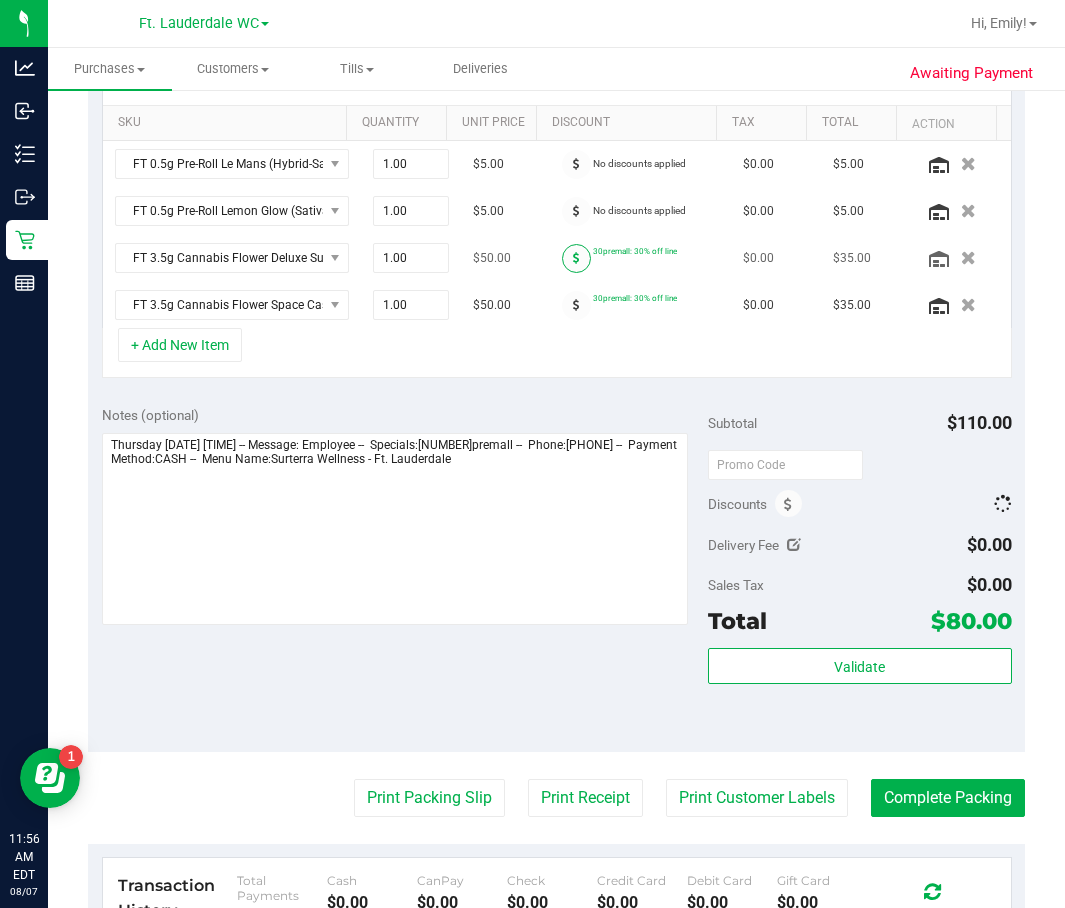 click at bounding box center [576, 258] 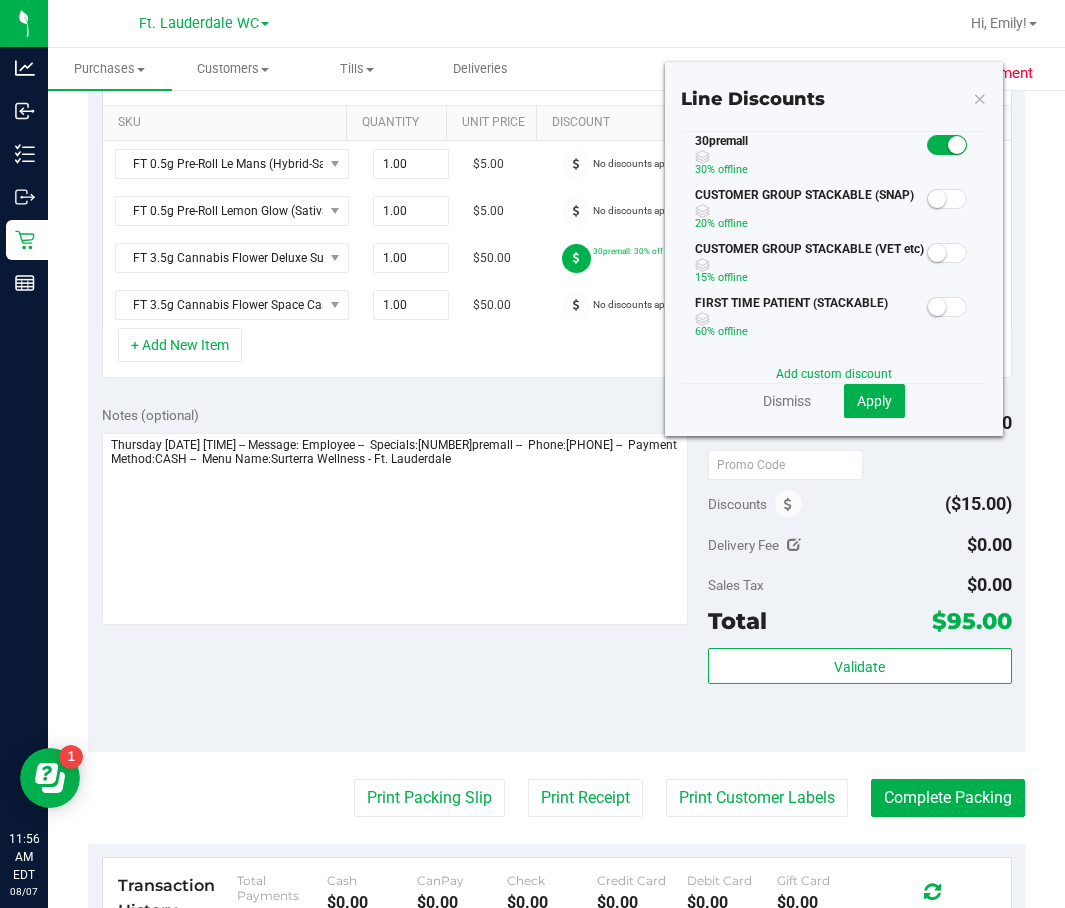 click at bounding box center [576, 258] 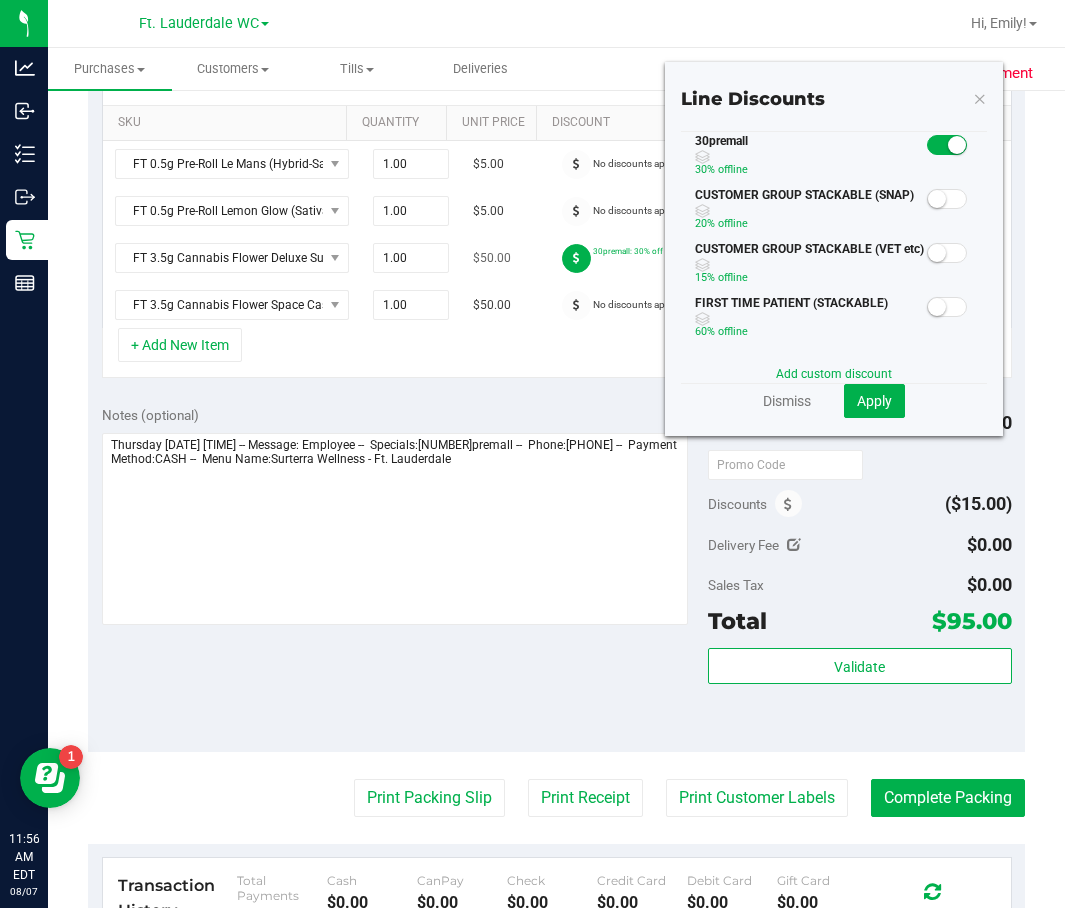click at bounding box center (576, 258) 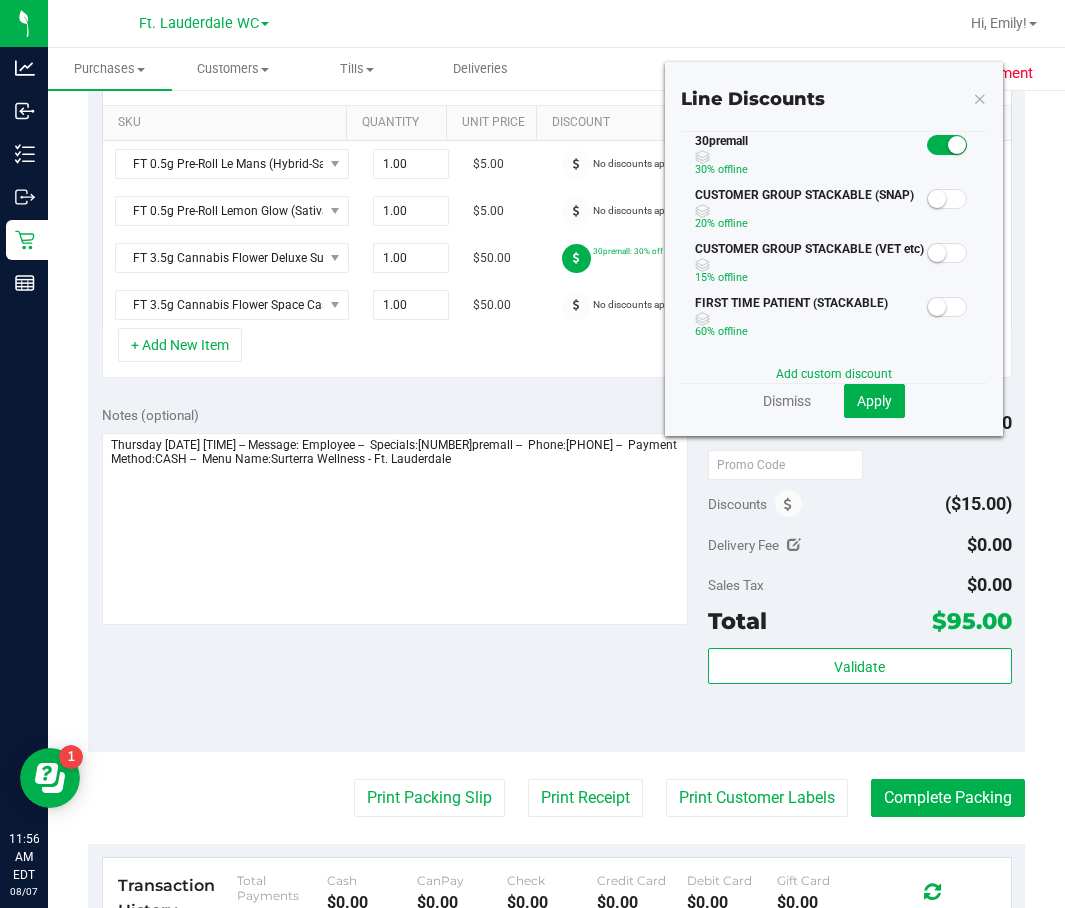 click at bounding box center [947, 145] 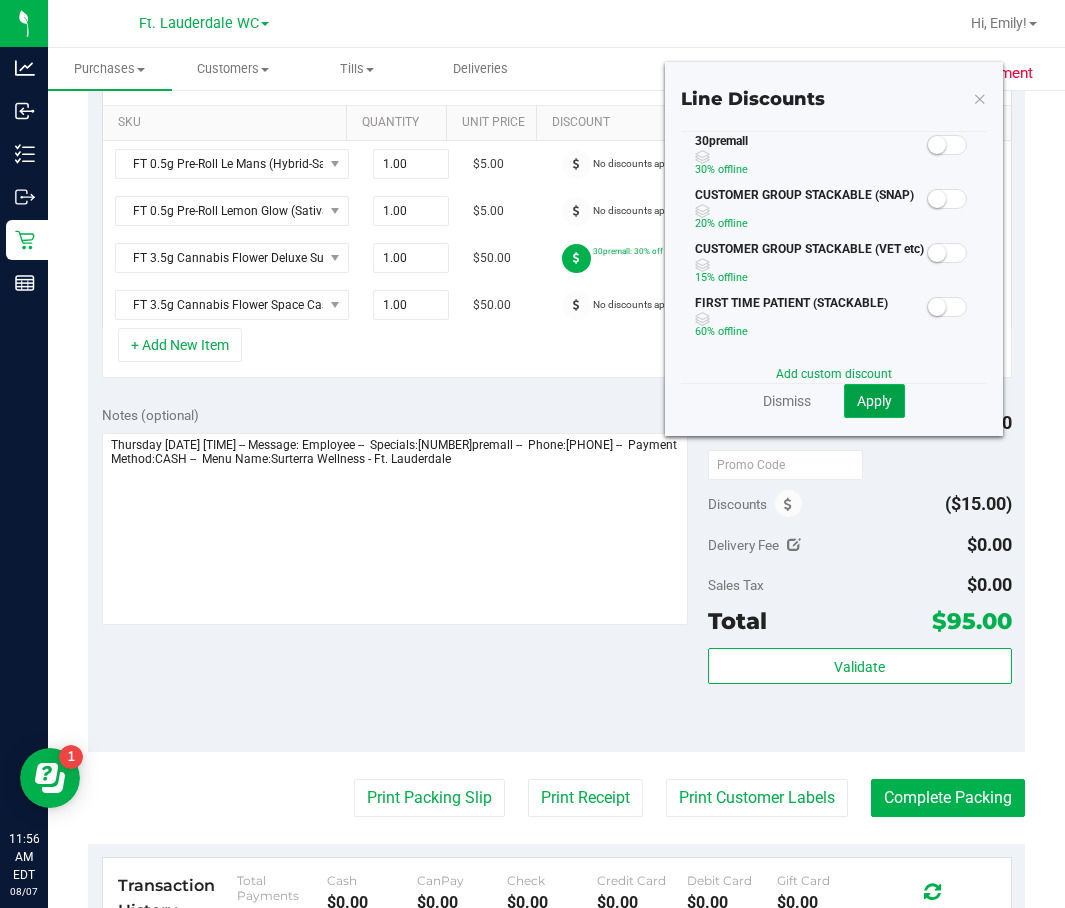 click on "Apply" 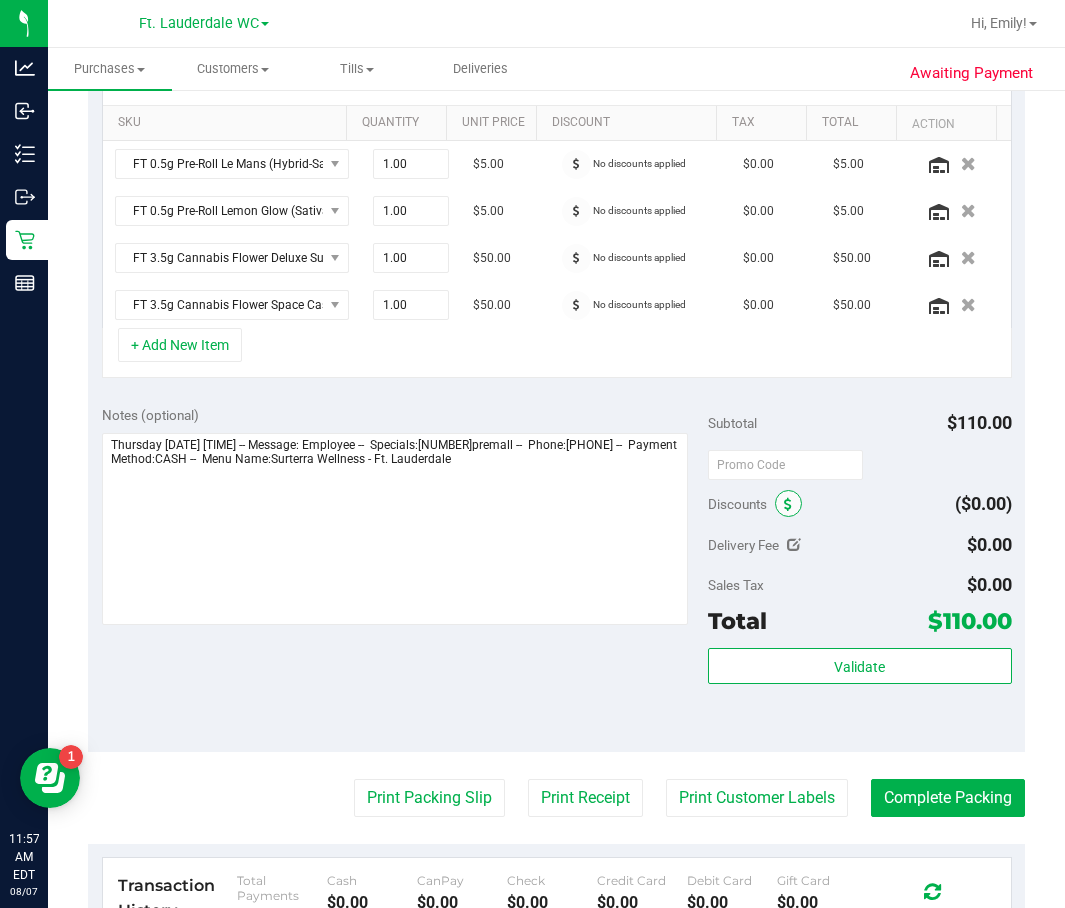 click at bounding box center [788, 503] 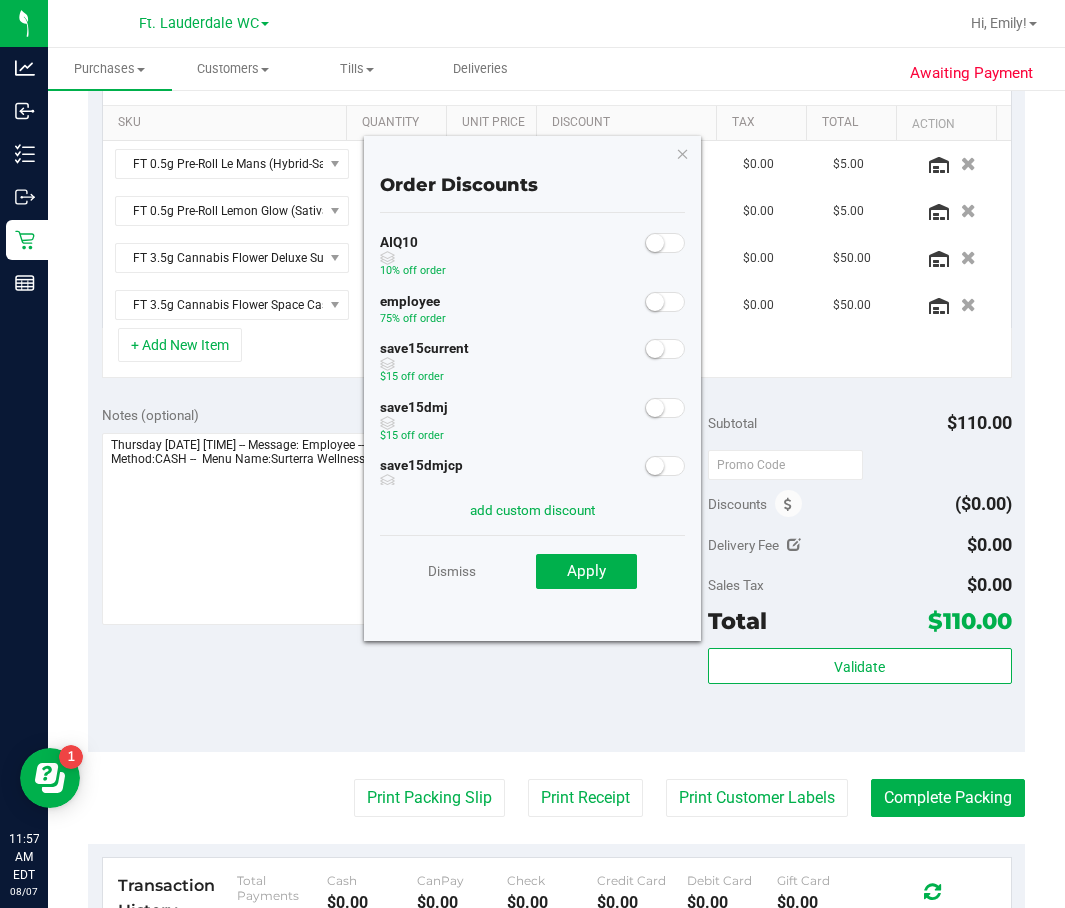 click at bounding box center [655, 302] 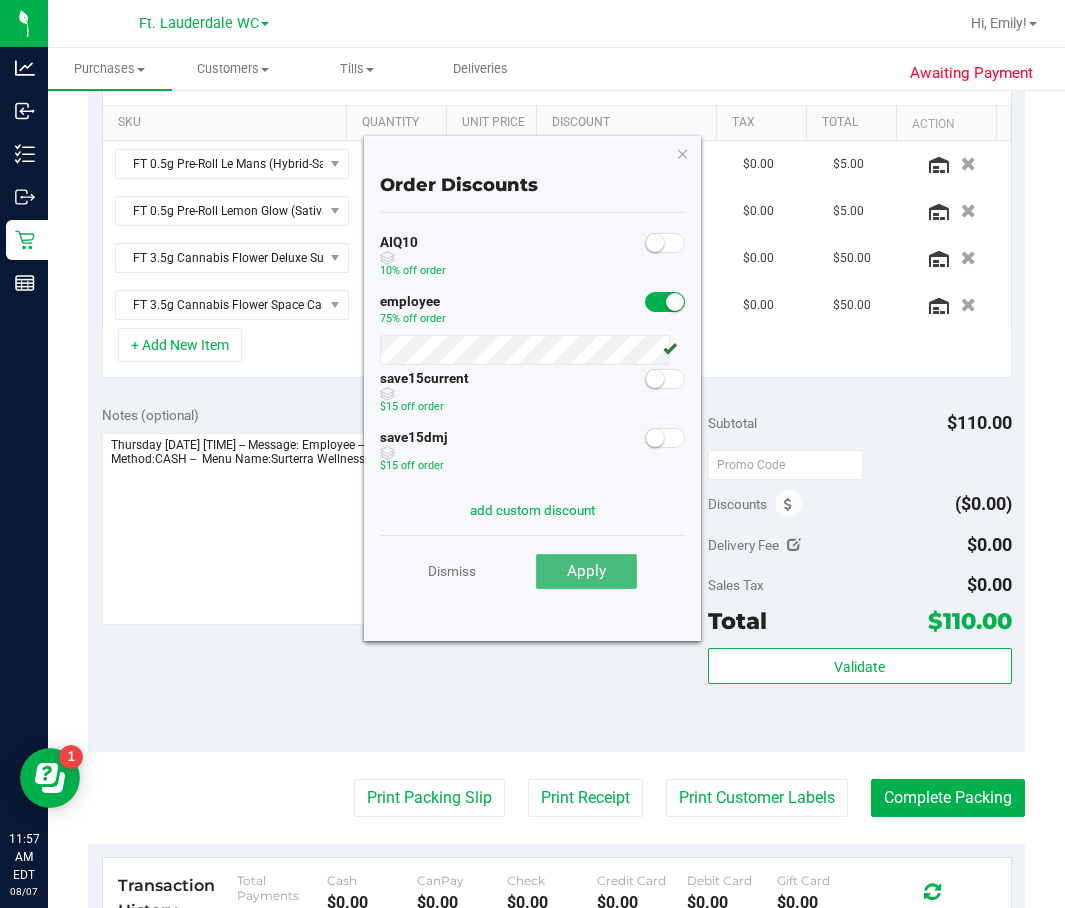 click on "Apply" at bounding box center (586, 571) 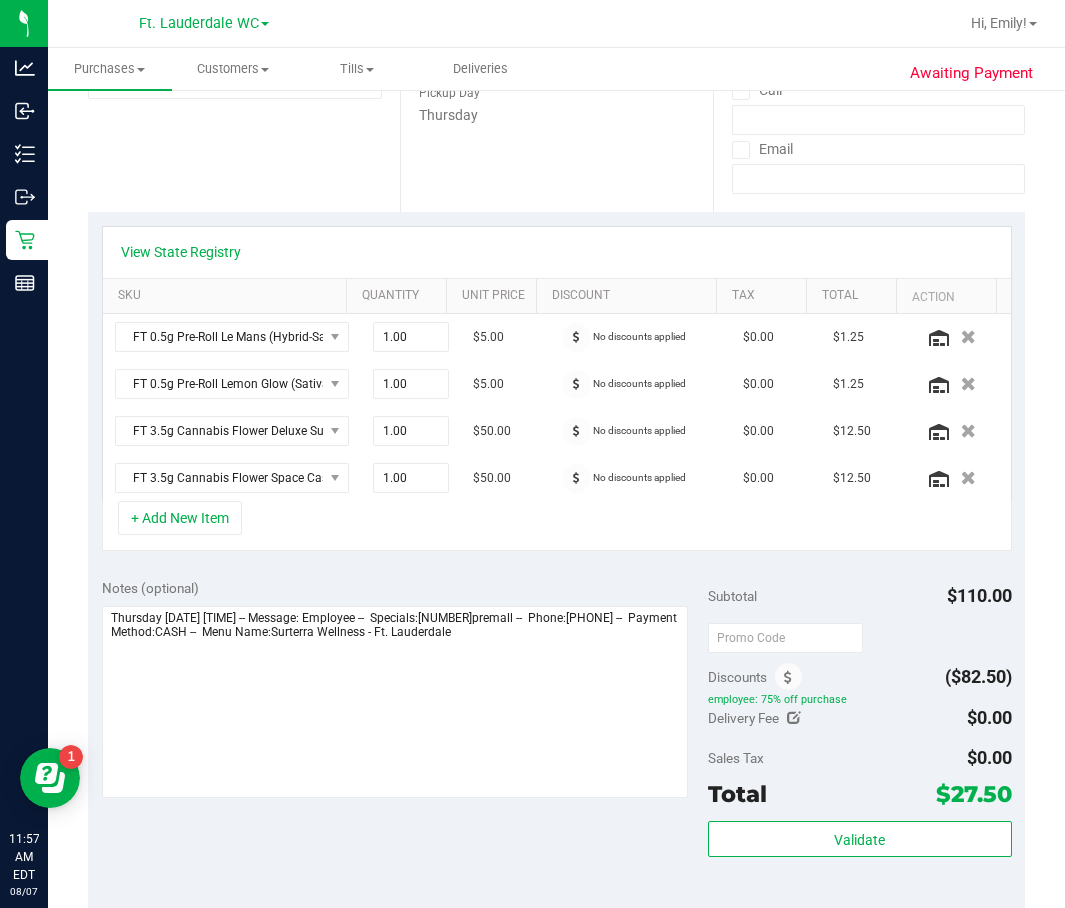 scroll, scrollTop: 0, scrollLeft: 0, axis: both 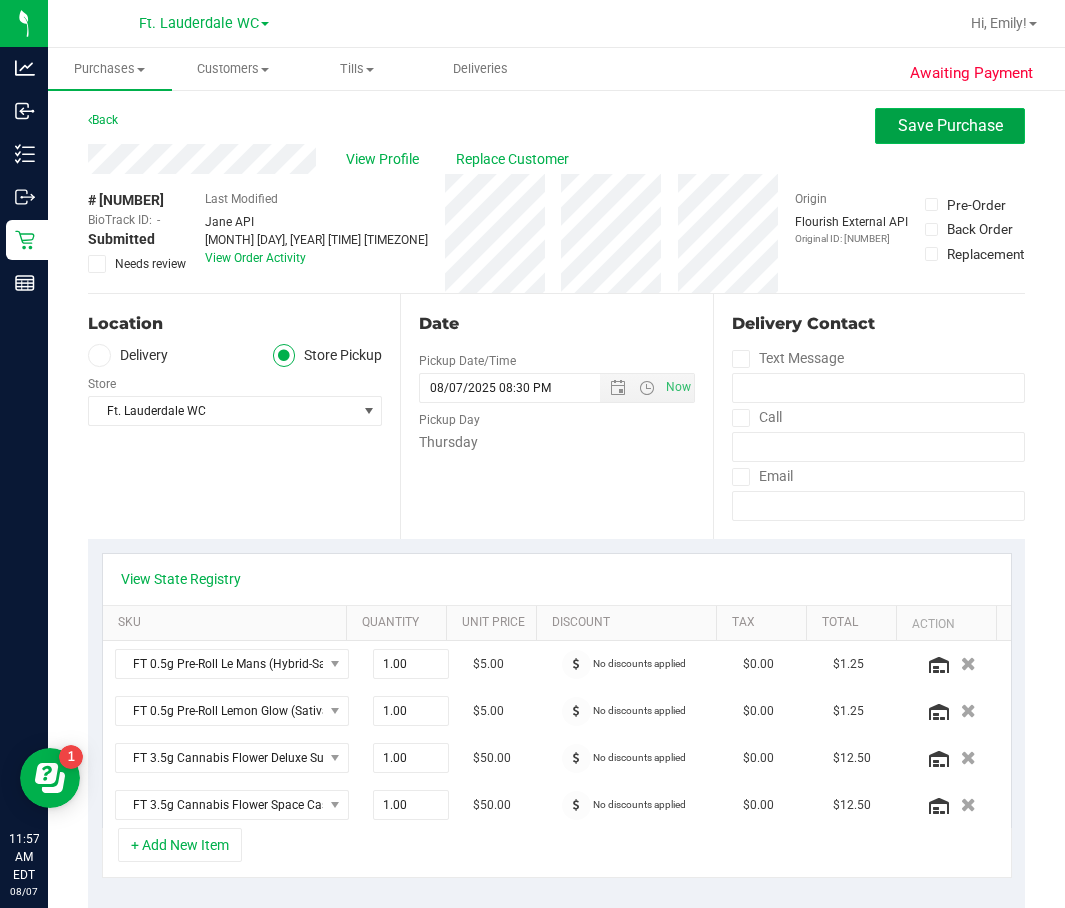 click on "Save Purchase" at bounding box center [950, 125] 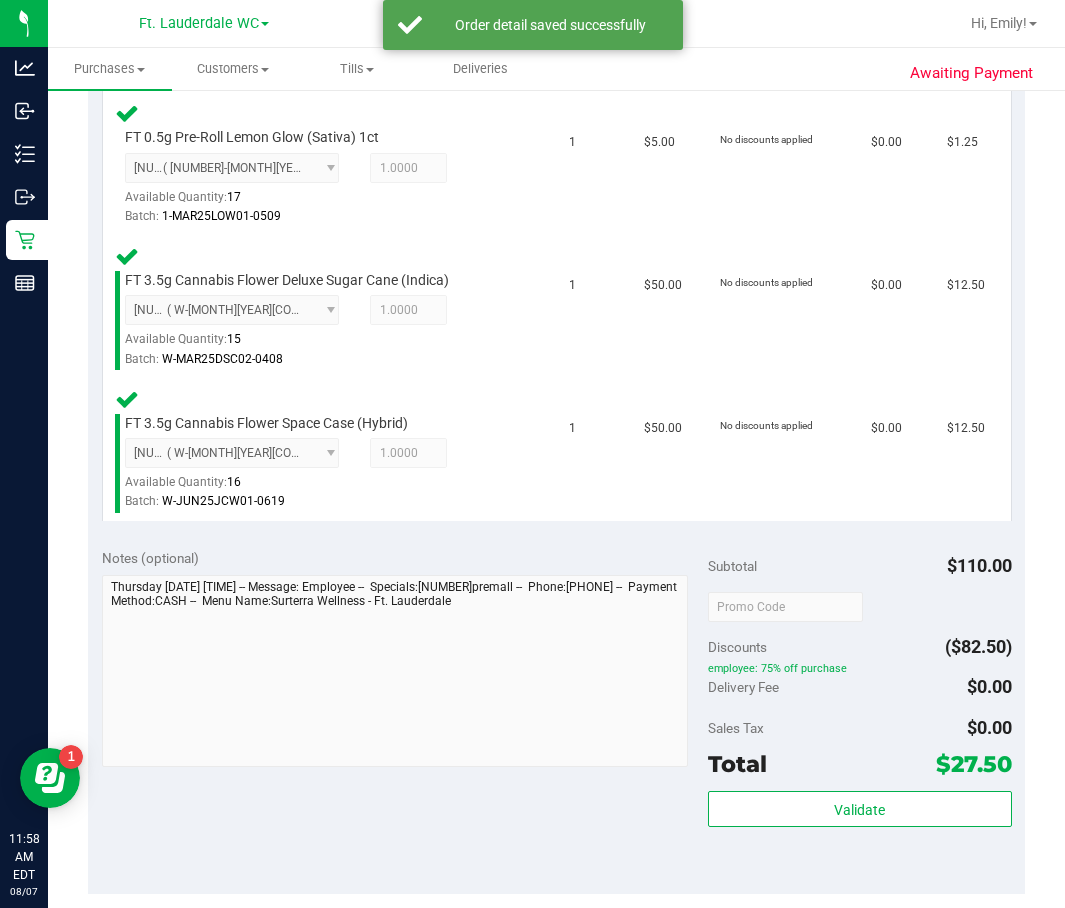 scroll, scrollTop: 1000, scrollLeft: 0, axis: vertical 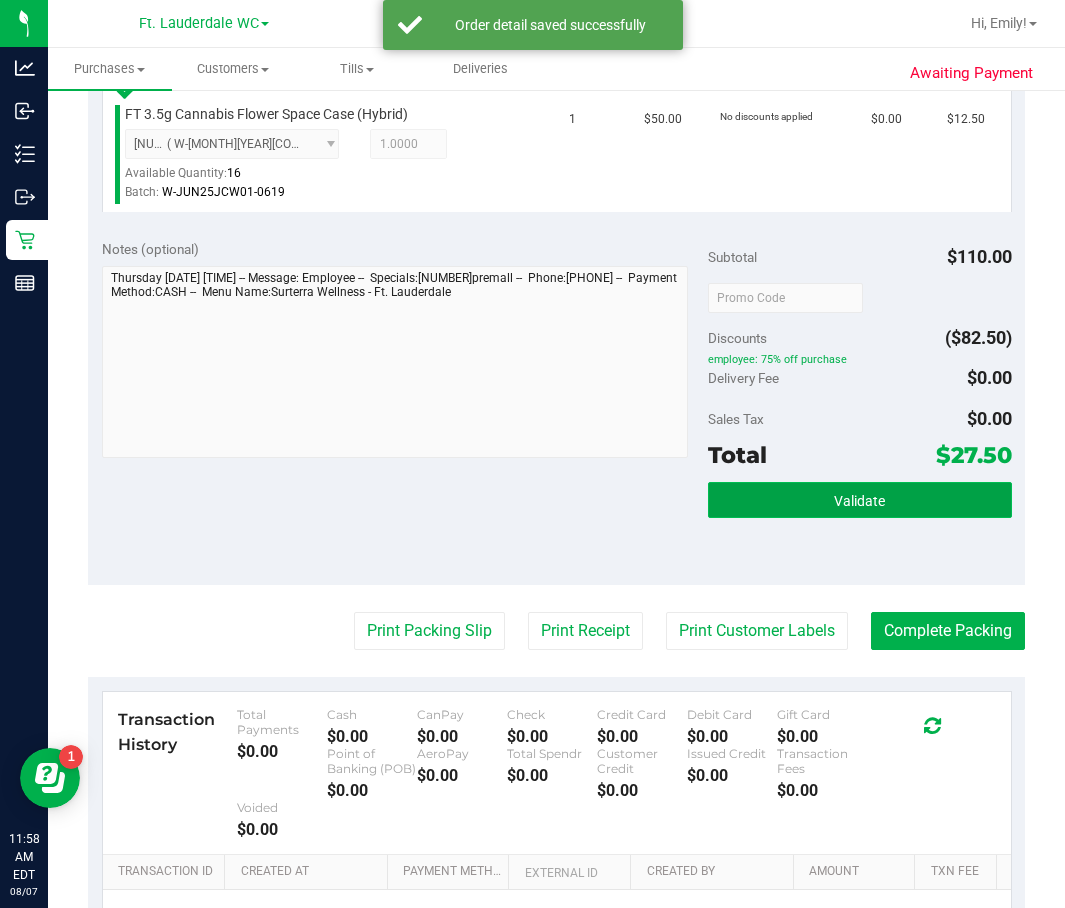 click on "Validate" at bounding box center [859, 500] 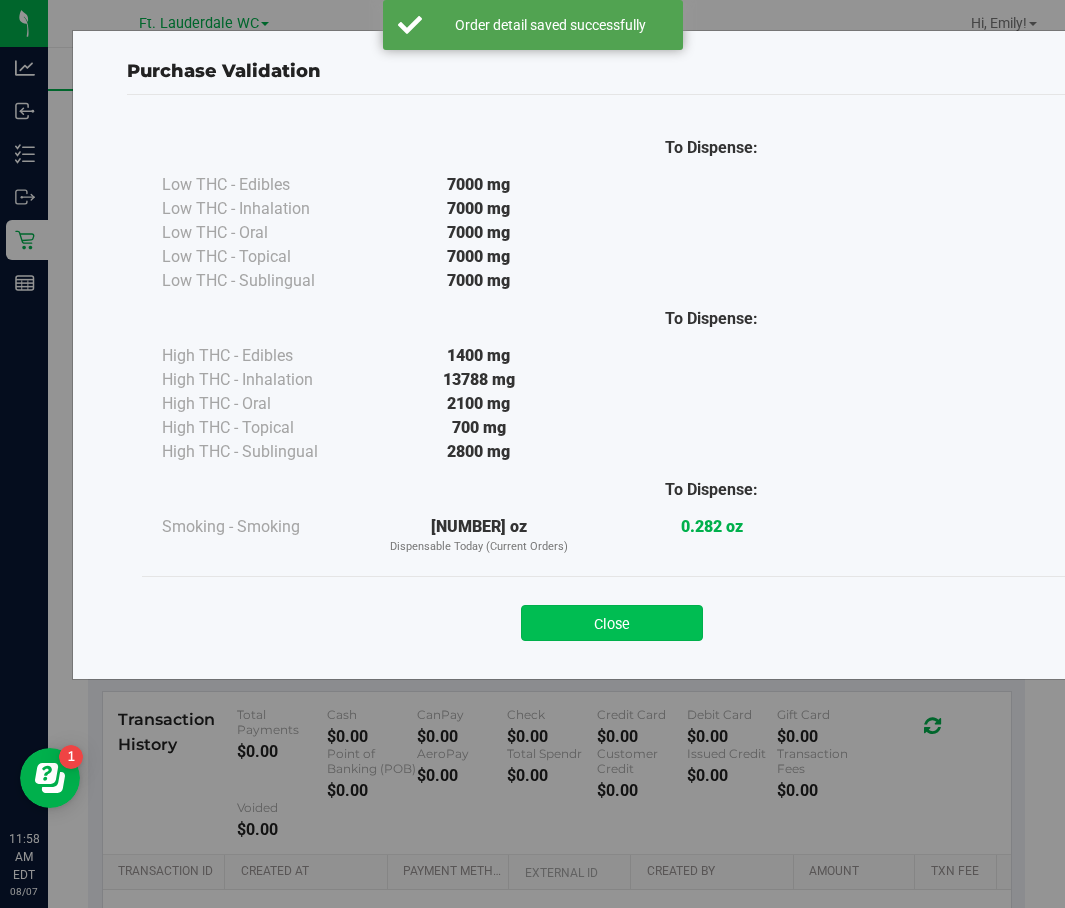 click on "Close" at bounding box center (612, 623) 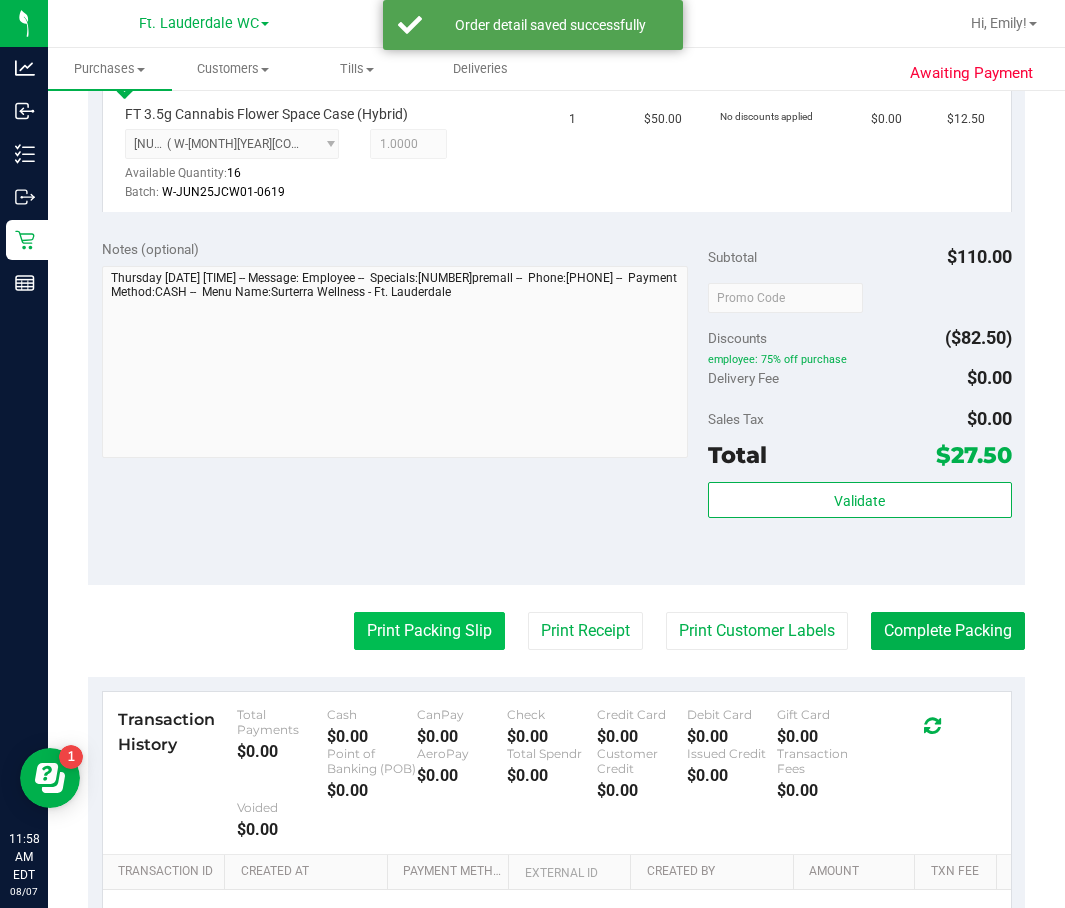click on "Print Packing Slip" at bounding box center (429, 631) 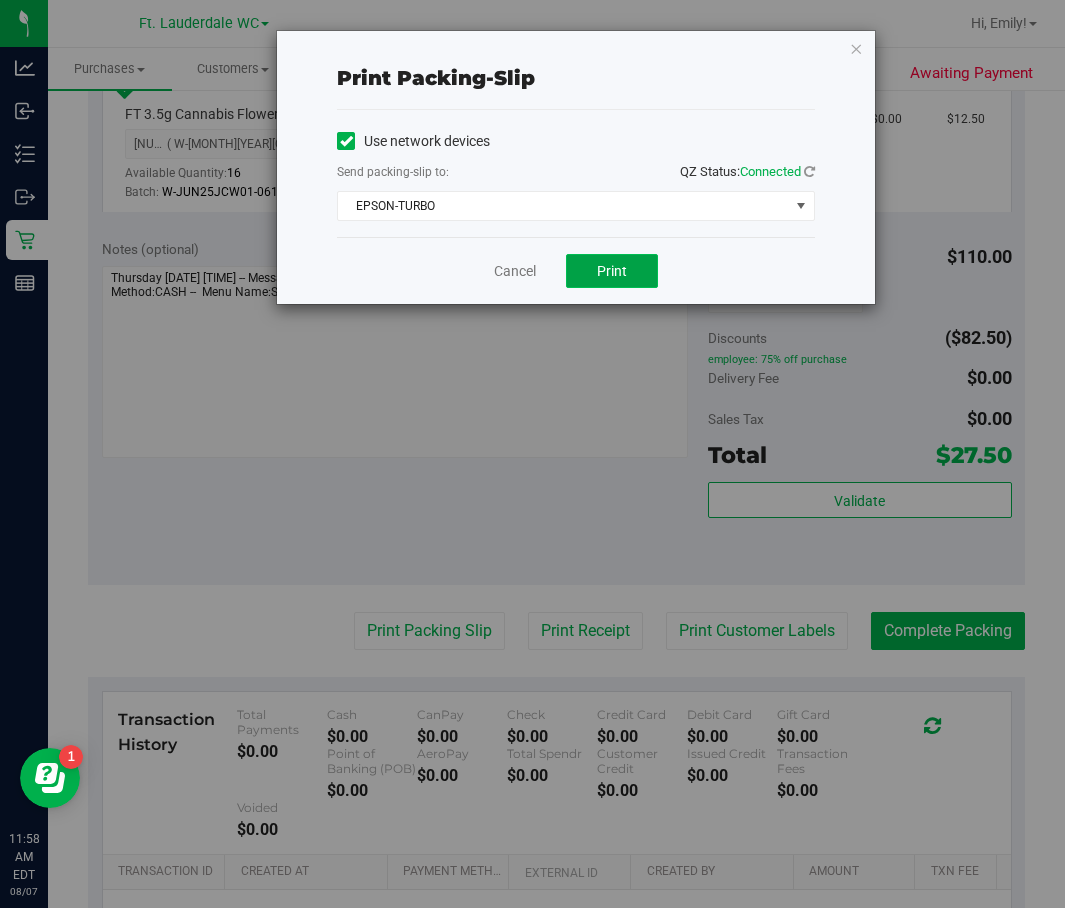 click on "Print" at bounding box center (612, 271) 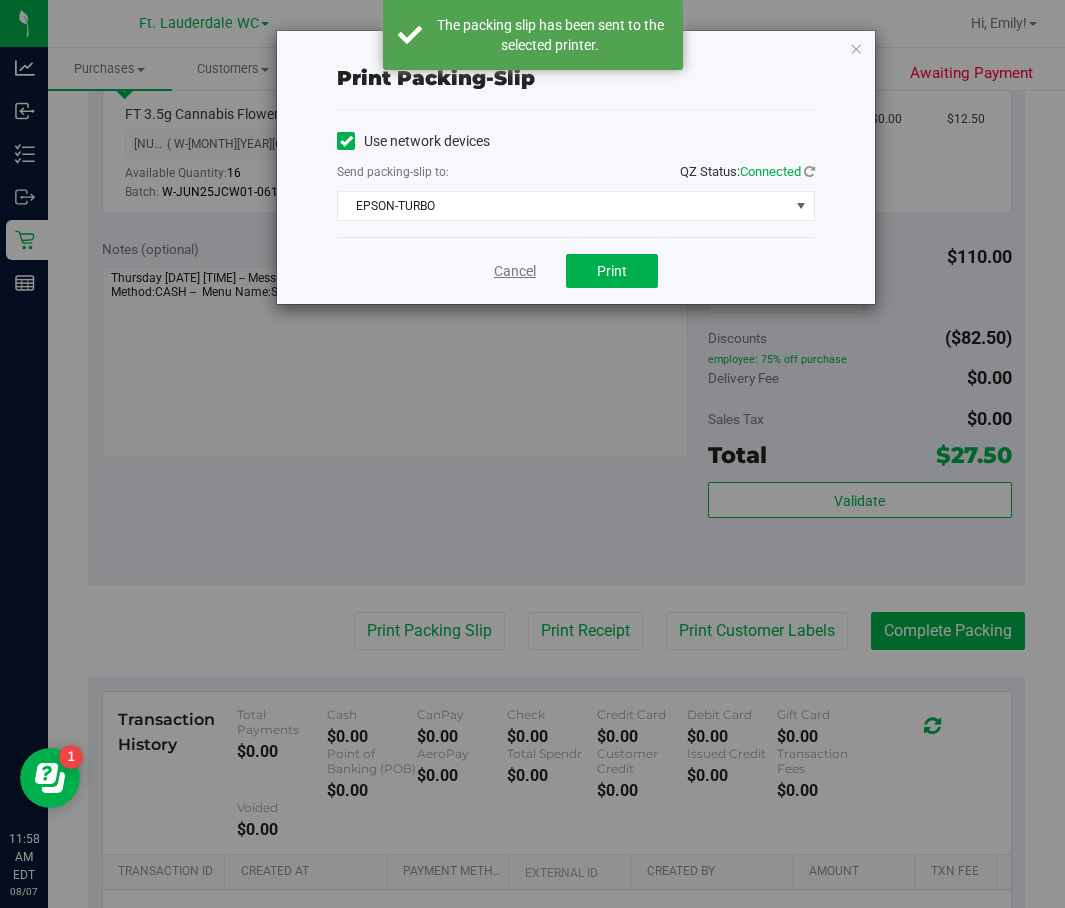 click on "Cancel" at bounding box center [515, 271] 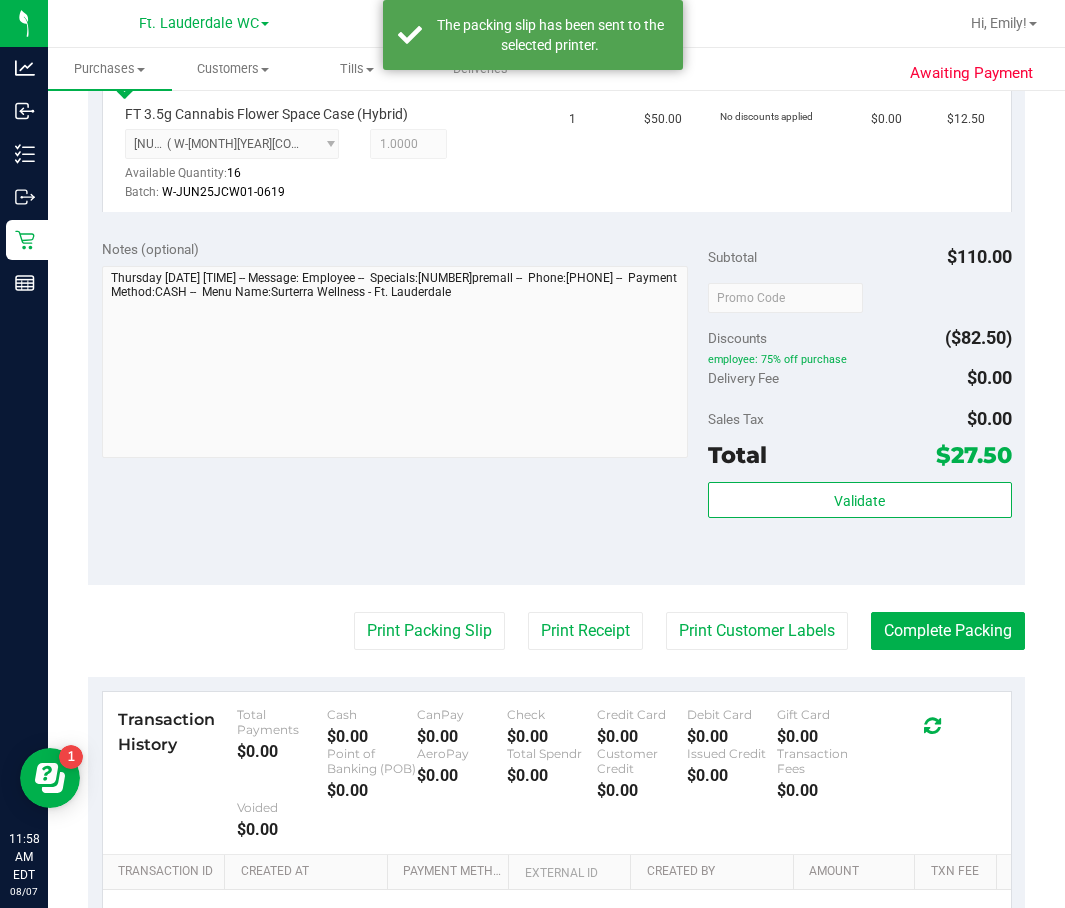 click on "Last Modified
[FIRST] [LAST]
[MONTH] [DAY], [YEAR] [TIME] [TIMEZONE]" at bounding box center (556, 106) 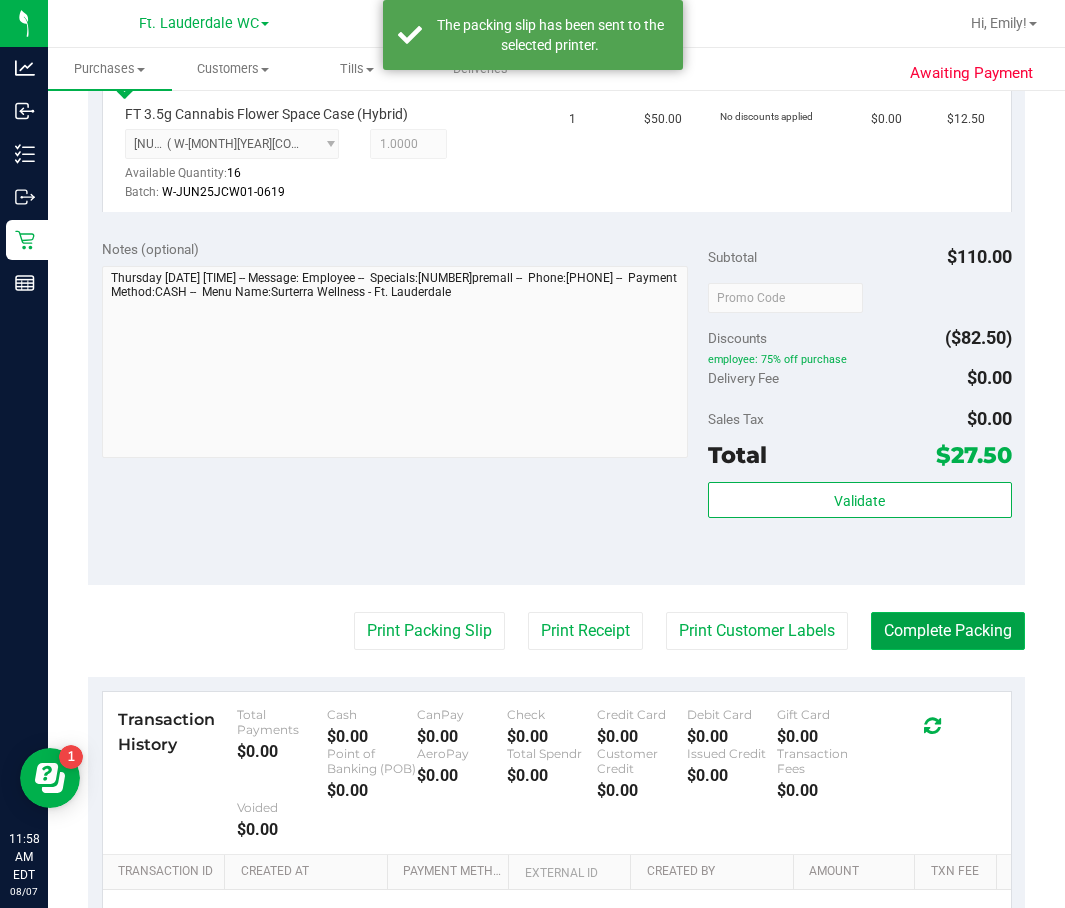 click on "Complete Packing" at bounding box center (948, 631) 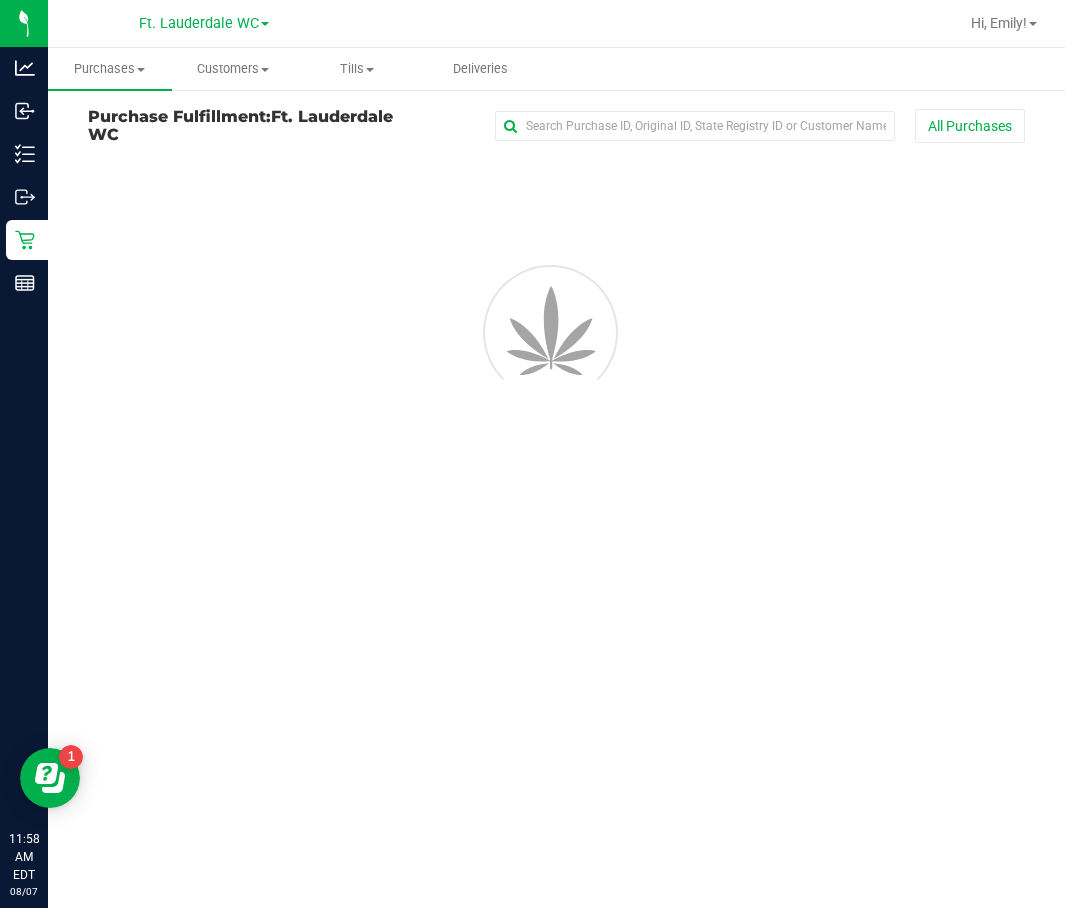 scroll, scrollTop: 0, scrollLeft: 0, axis: both 